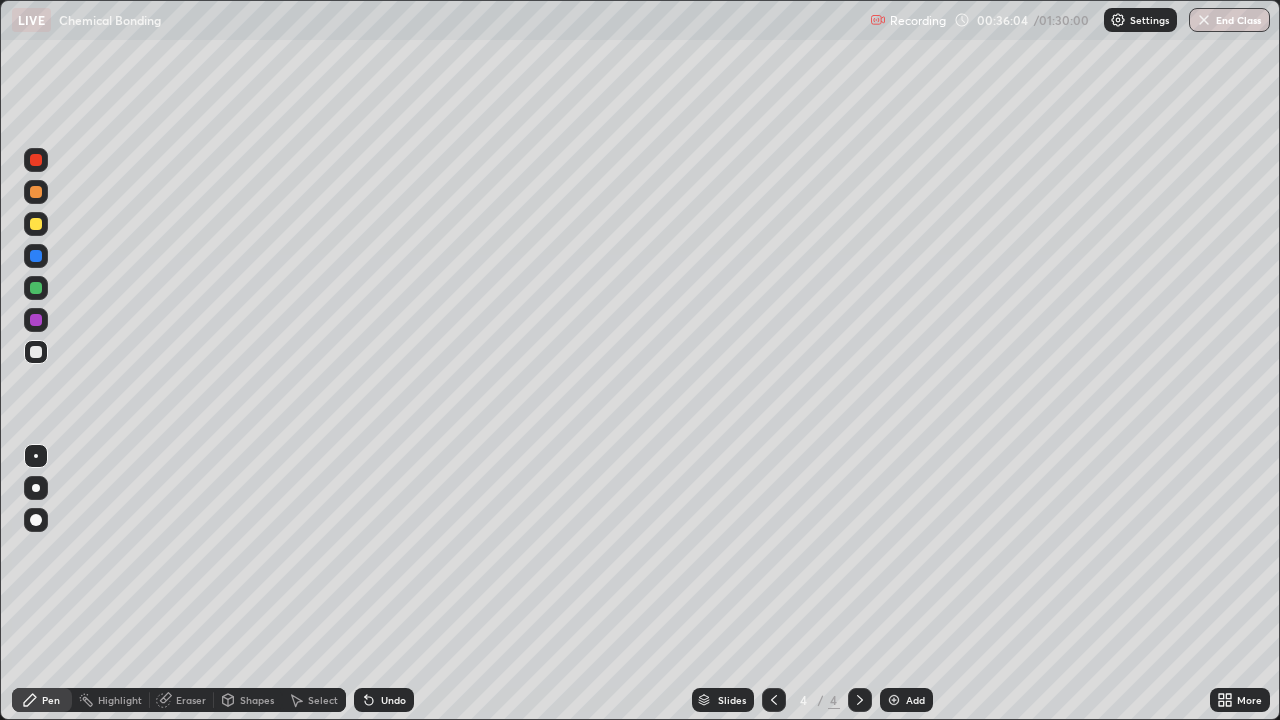 scroll, scrollTop: 0, scrollLeft: 0, axis: both 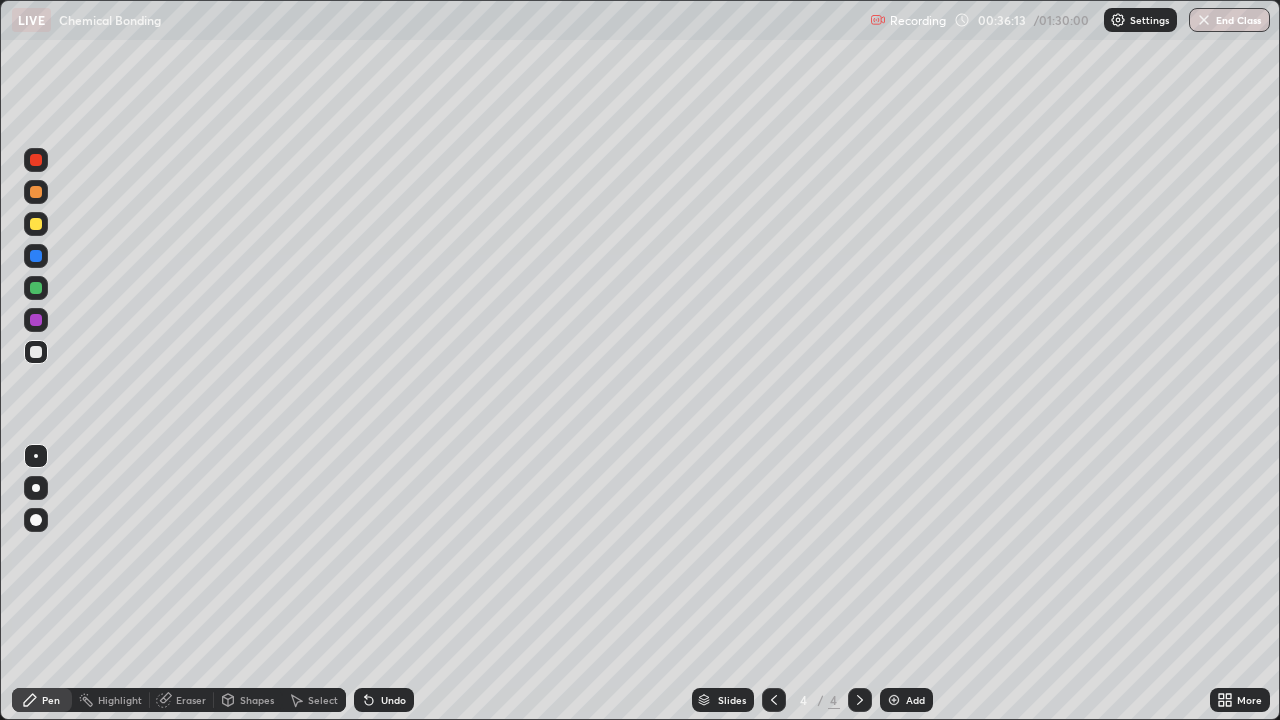 click 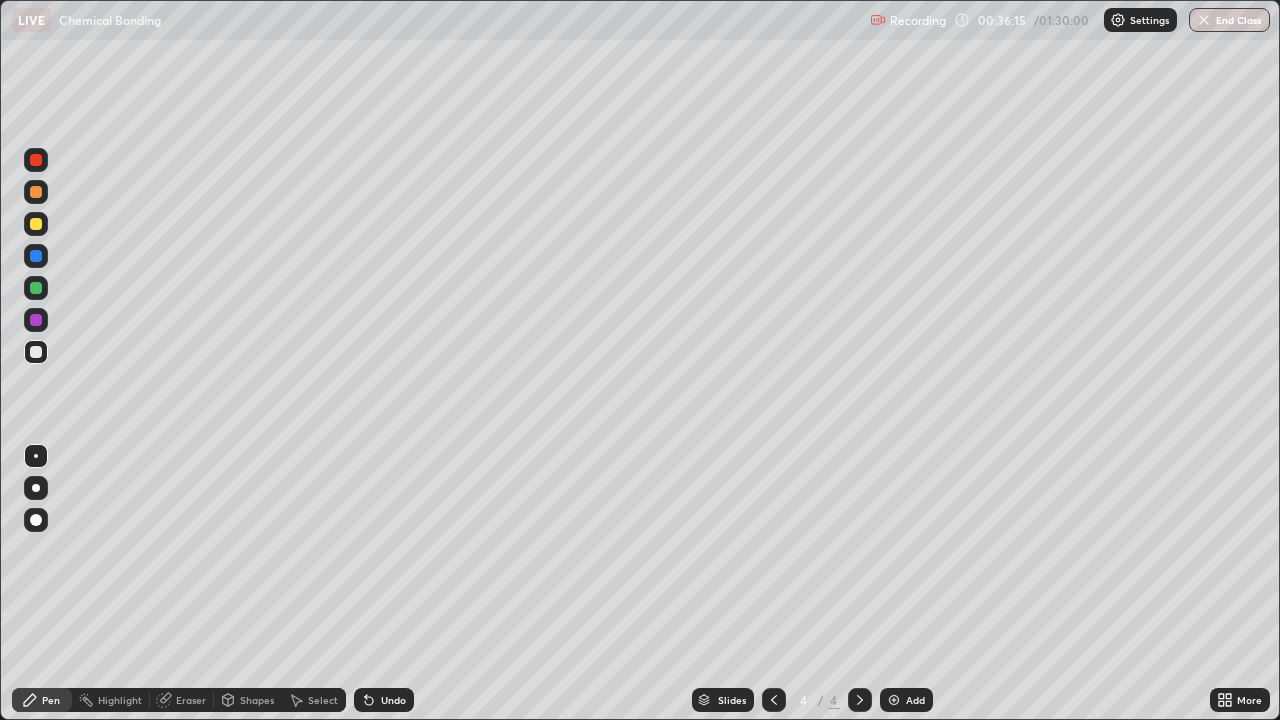click on "Undo" at bounding box center (384, 700) 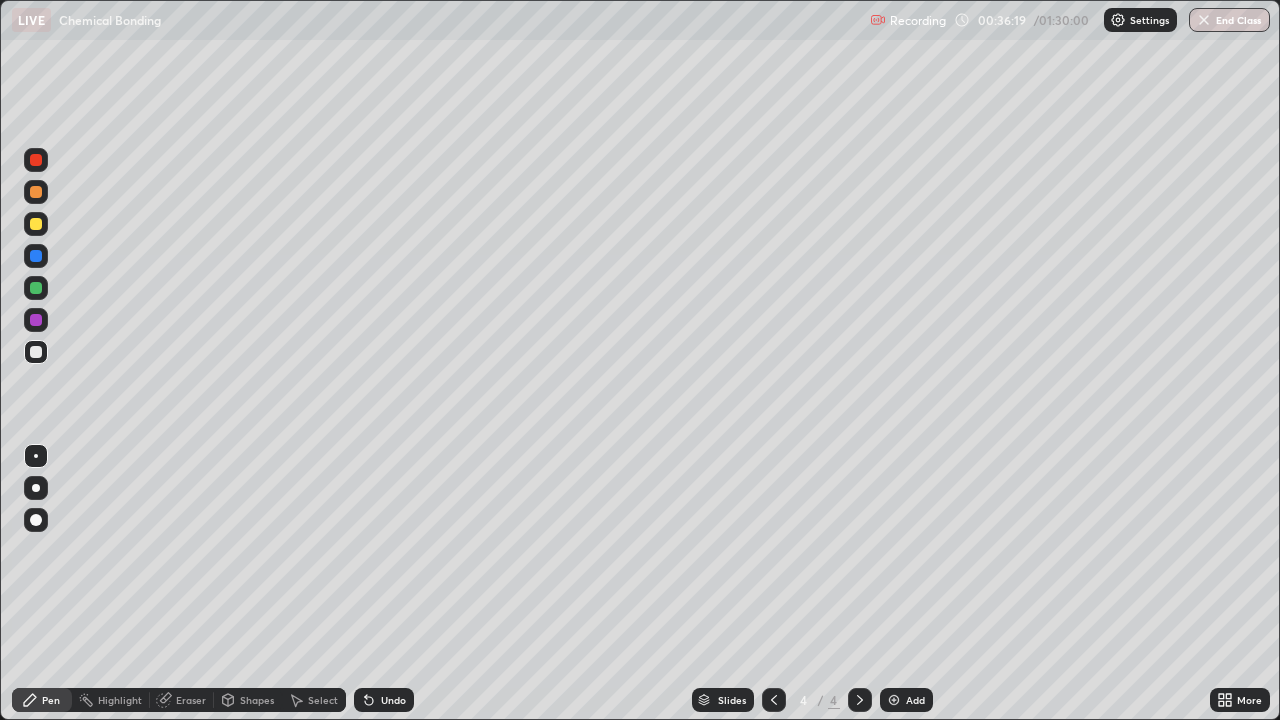 click at bounding box center (36, 352) 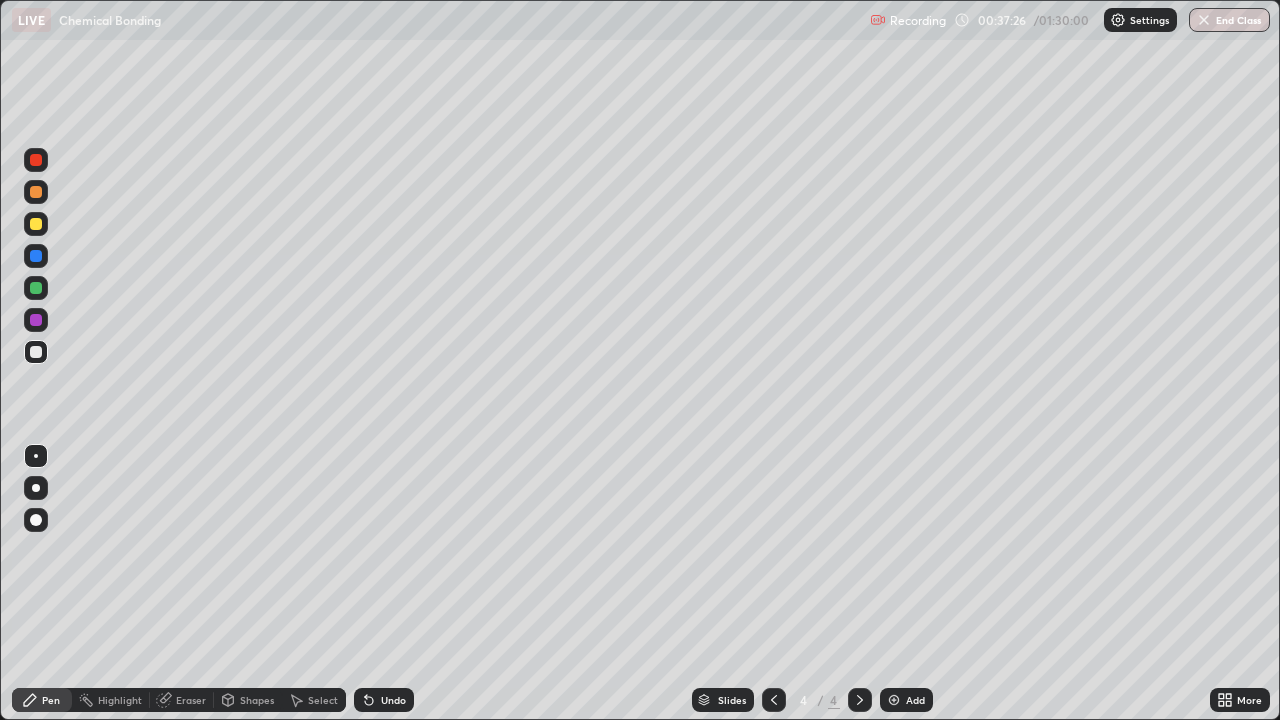 click 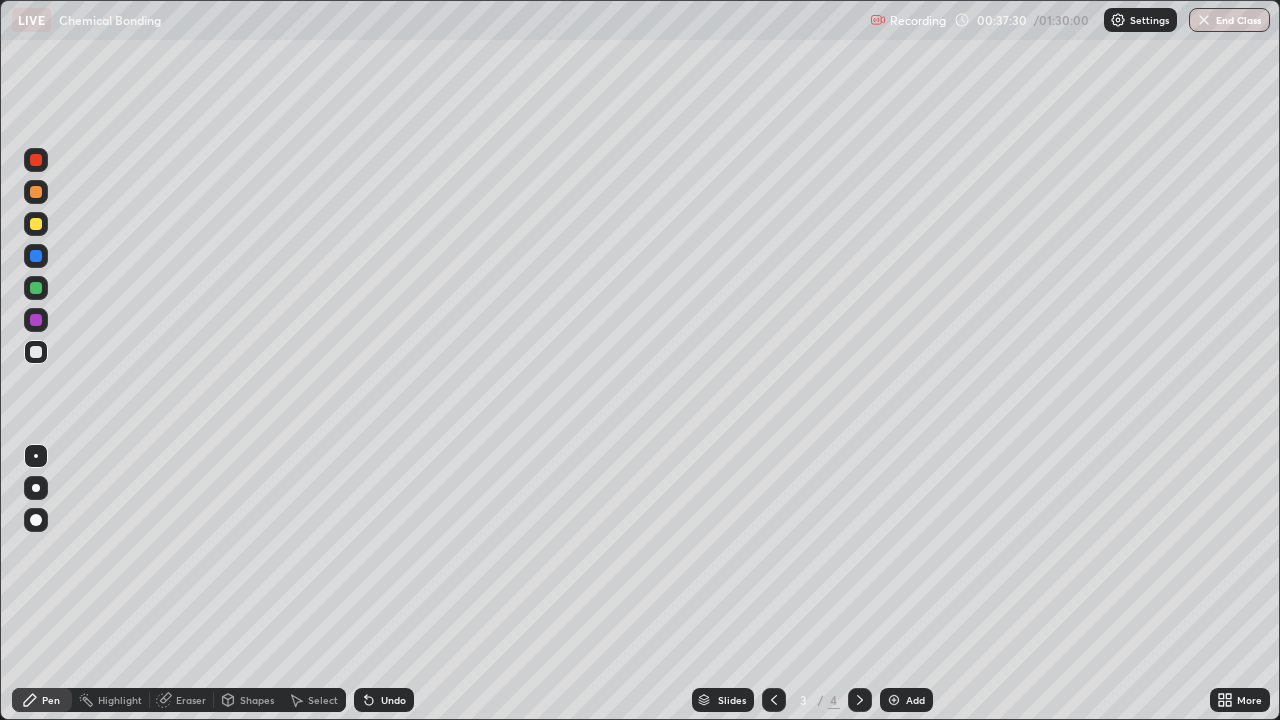 click at bounding box center [36, 288] 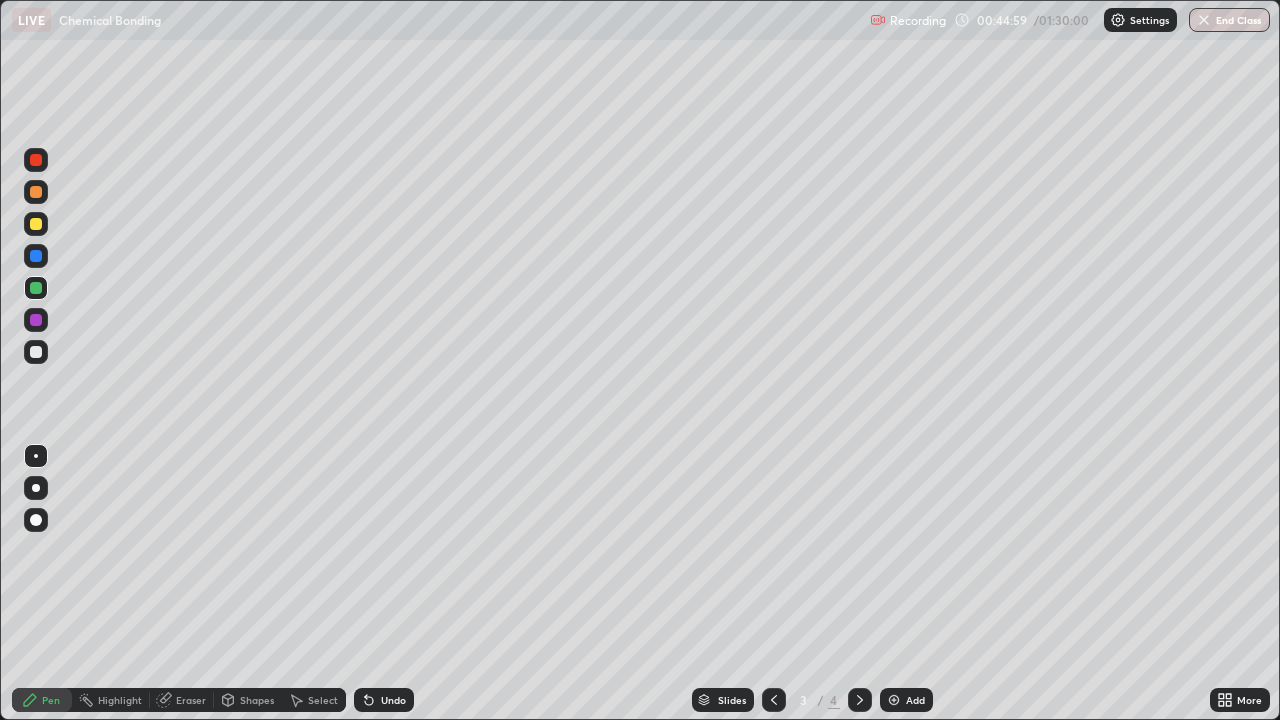 click on "Add" at bounding box center [906, 700] 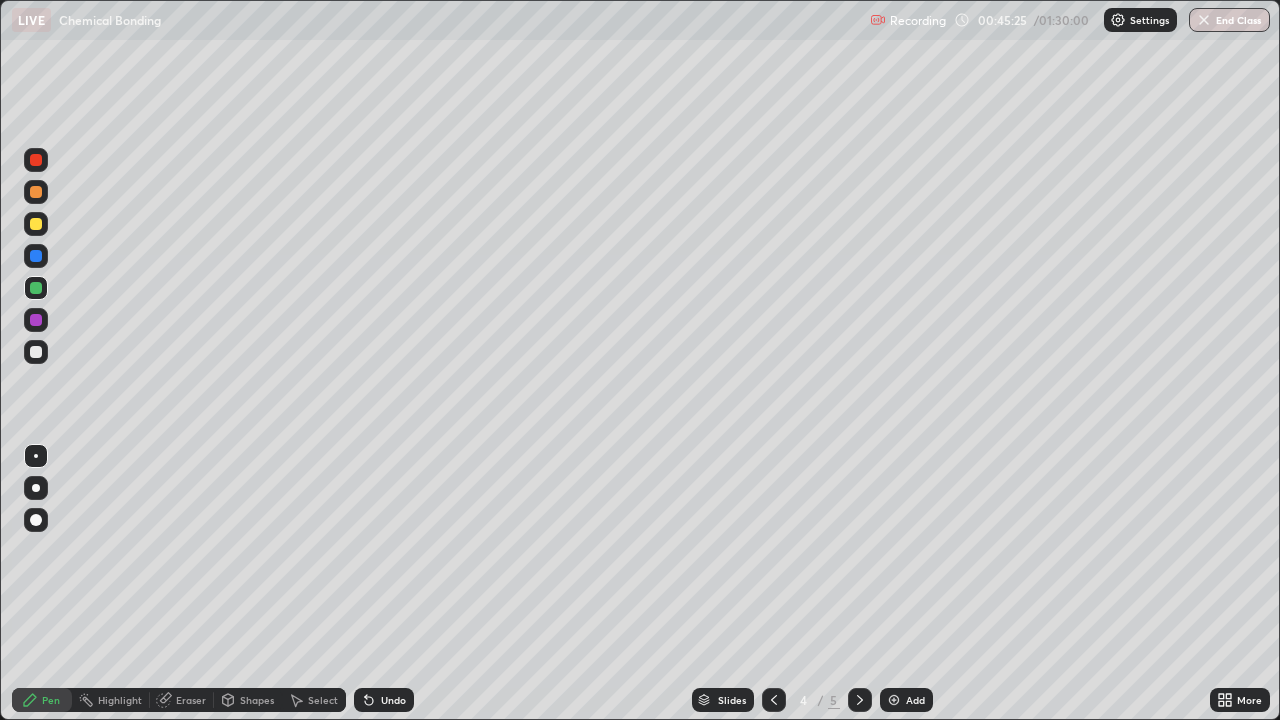 click on "Eraser" at bounding box center [191, 700] 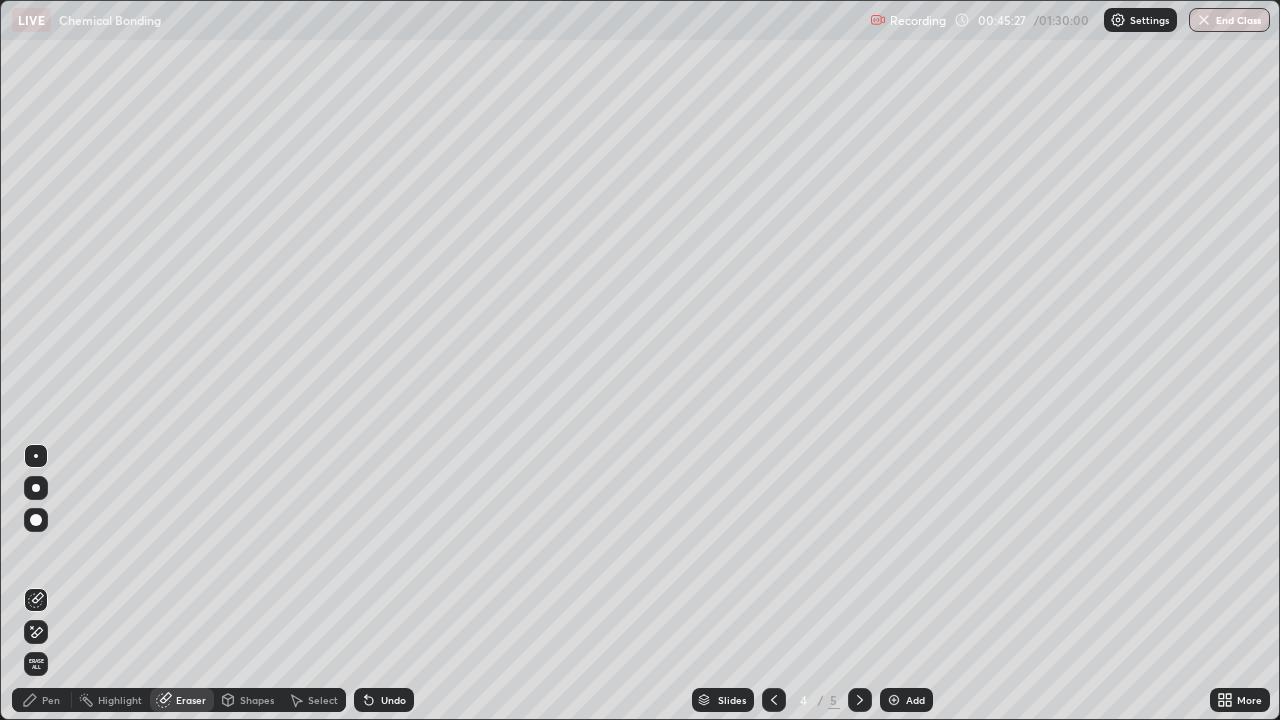 click on "Pen" at bounding box center [51, 700] 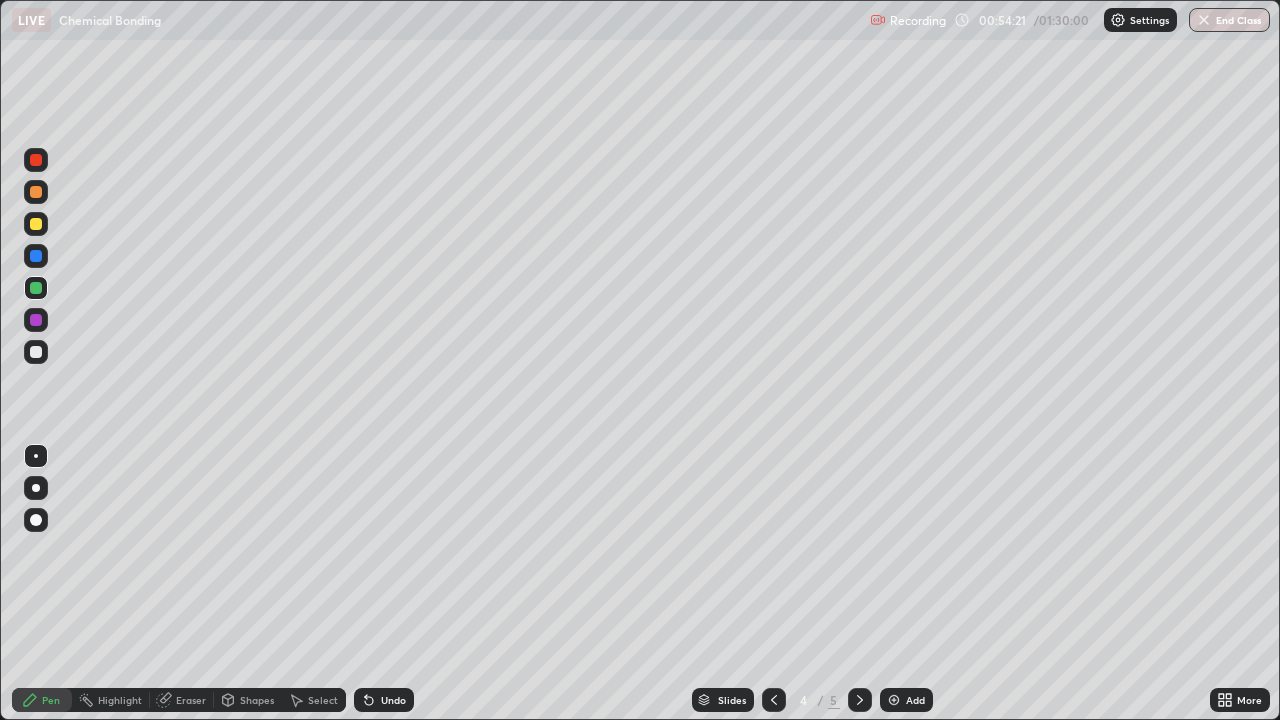 click 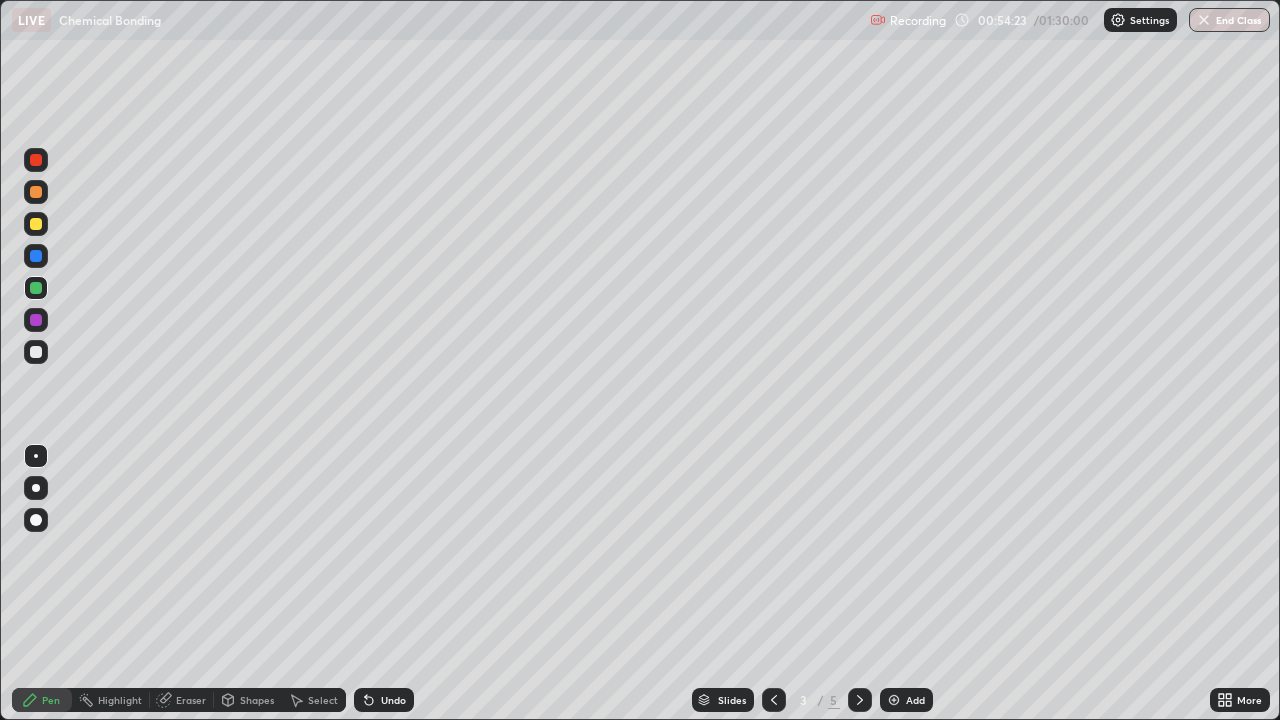 click 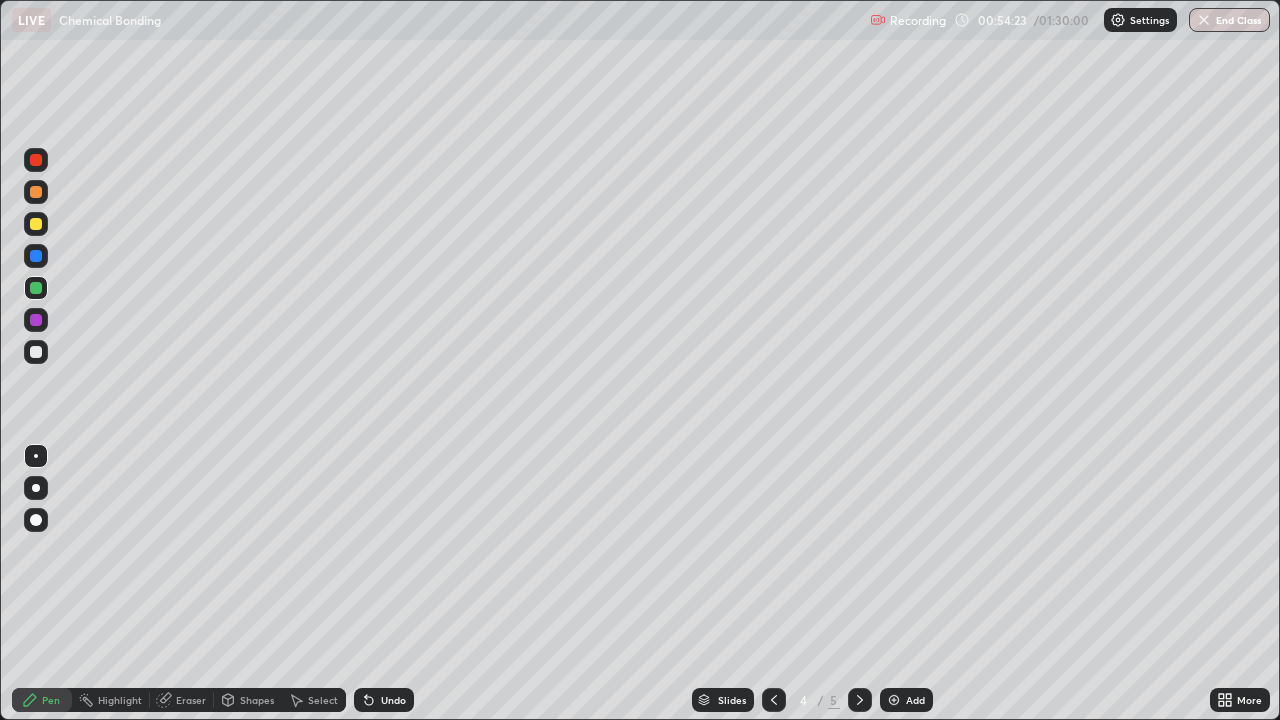 click 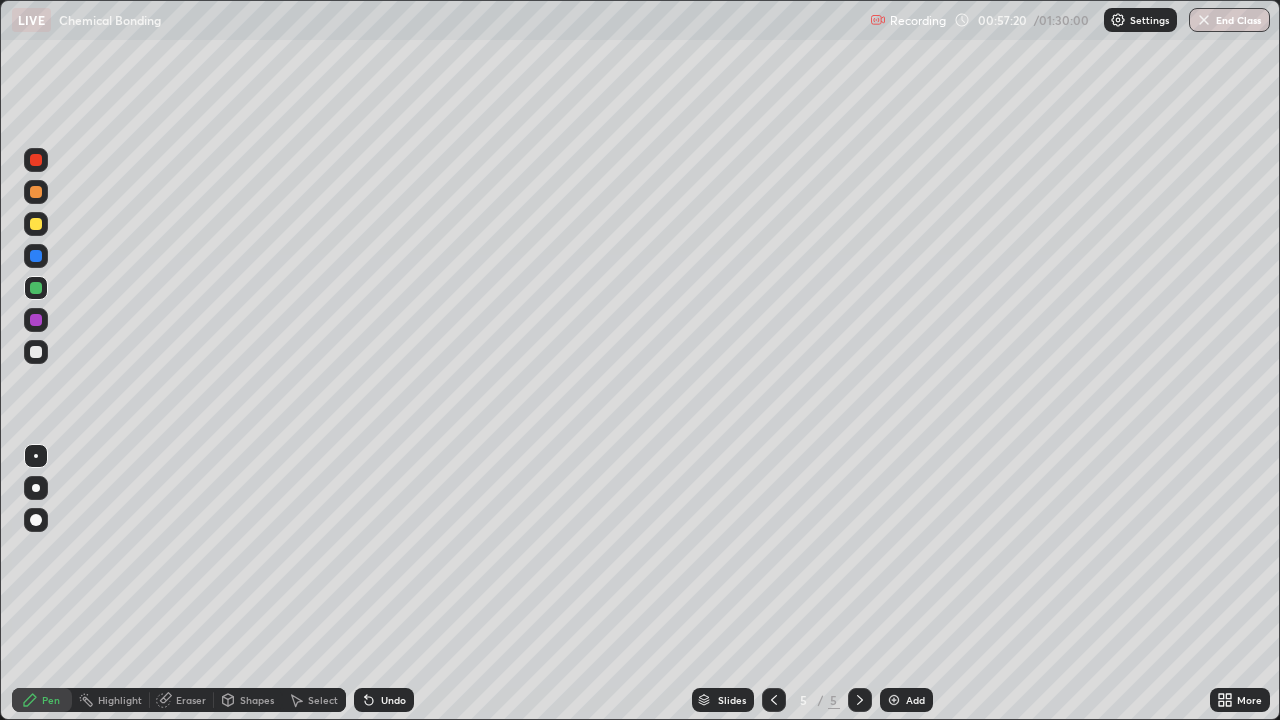 click 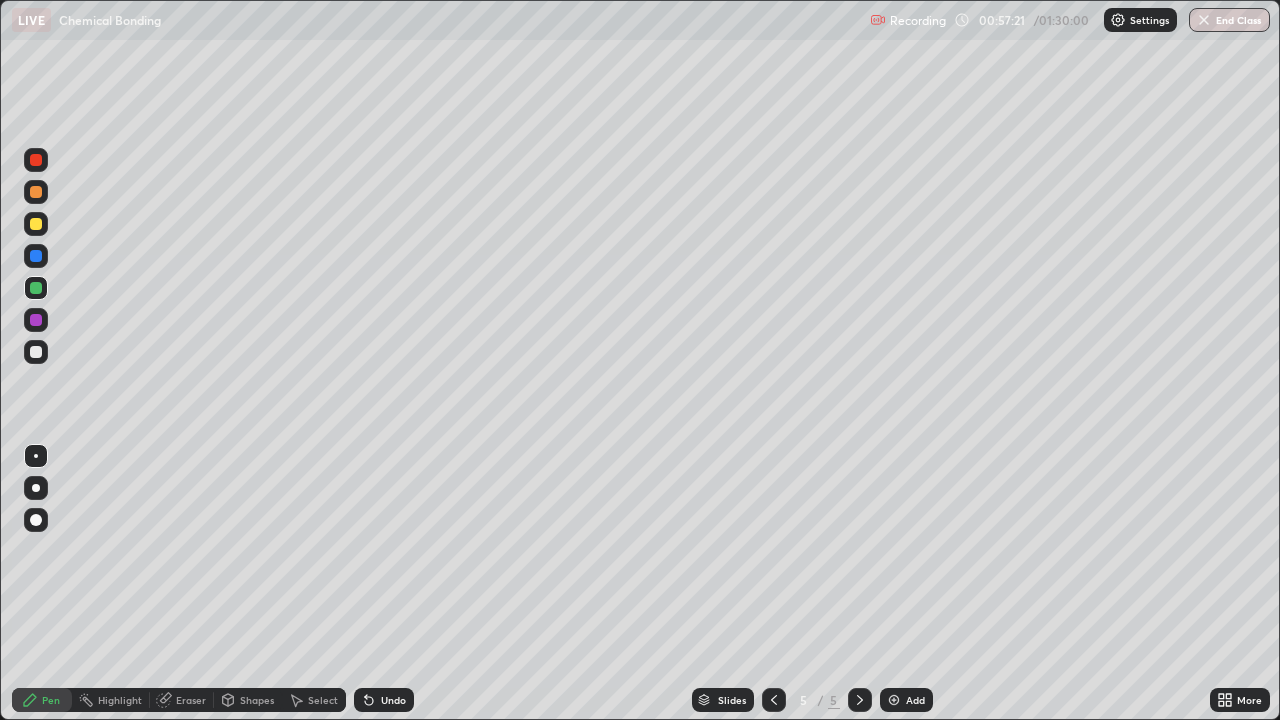 click at bounding box center [894, 700] 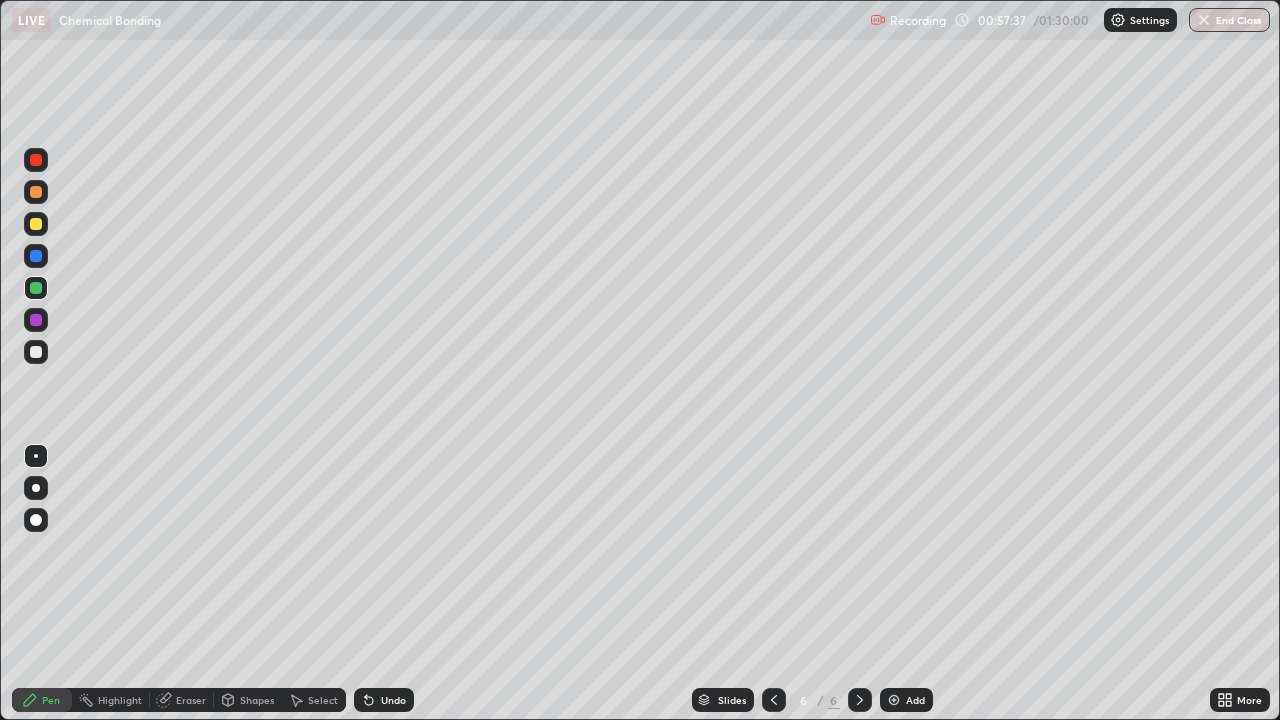 click on "Eraser" at bounding box center (191, 700) 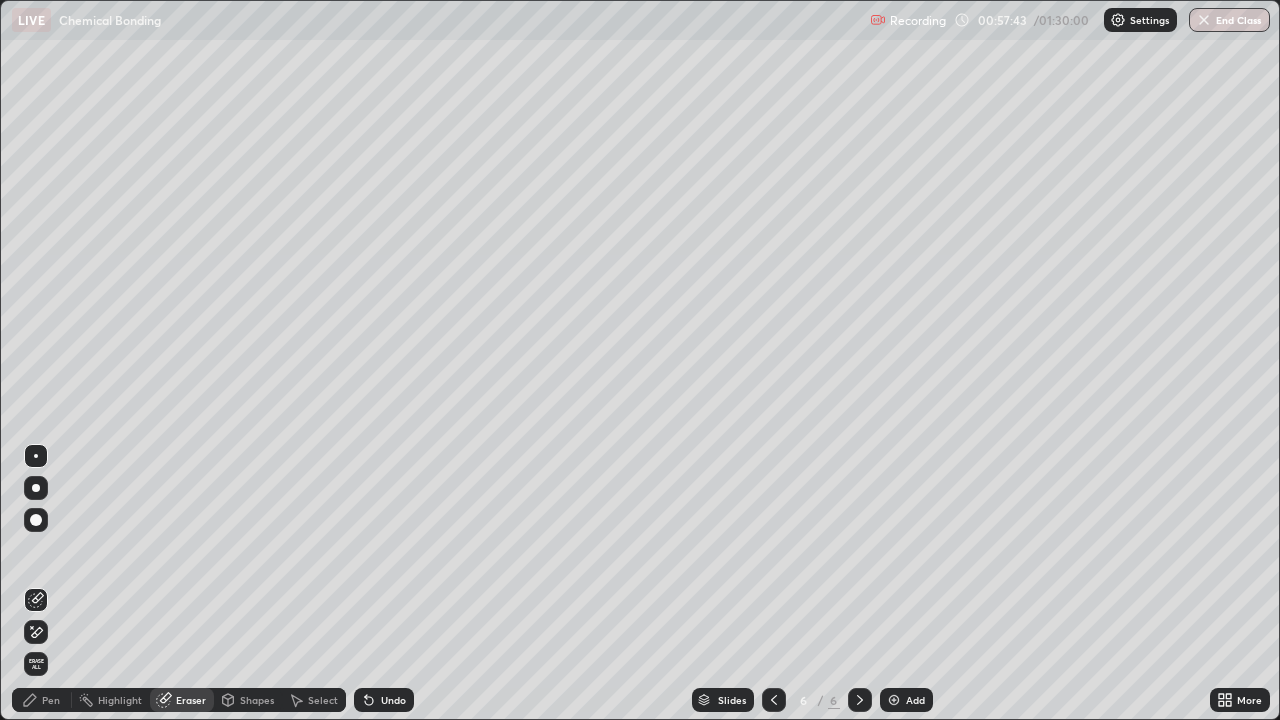 click on "Select" at bounding box center [314, 700] 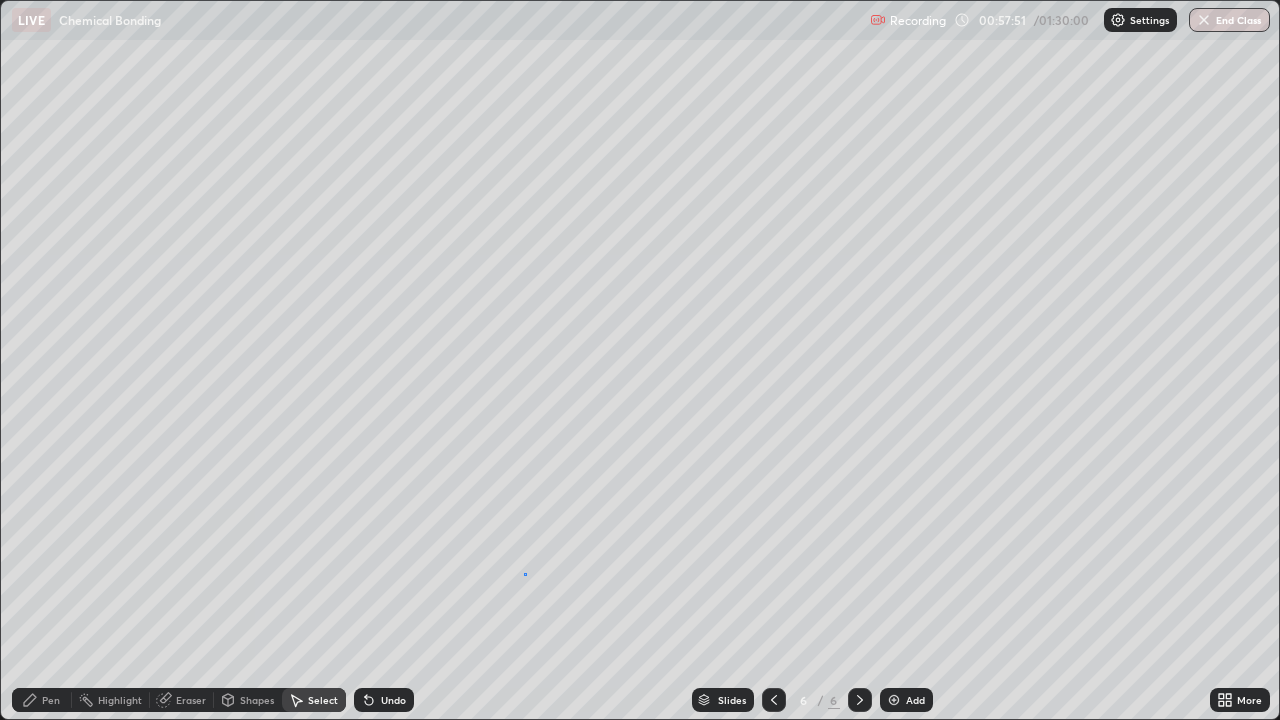 click on "0 ° Undo Copy Duplicate Duplicate to new slide Delete" at bounding box center [640, 360] 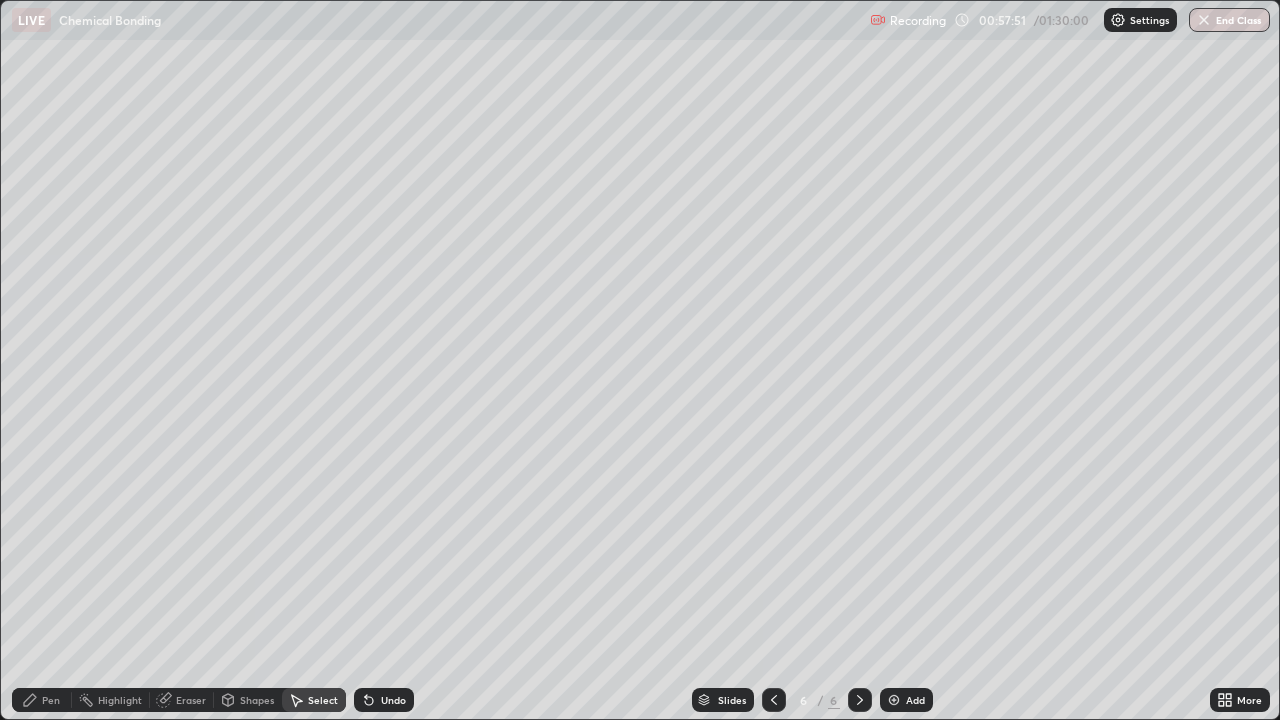 click on "Pen" at bounding box center (51, 700) 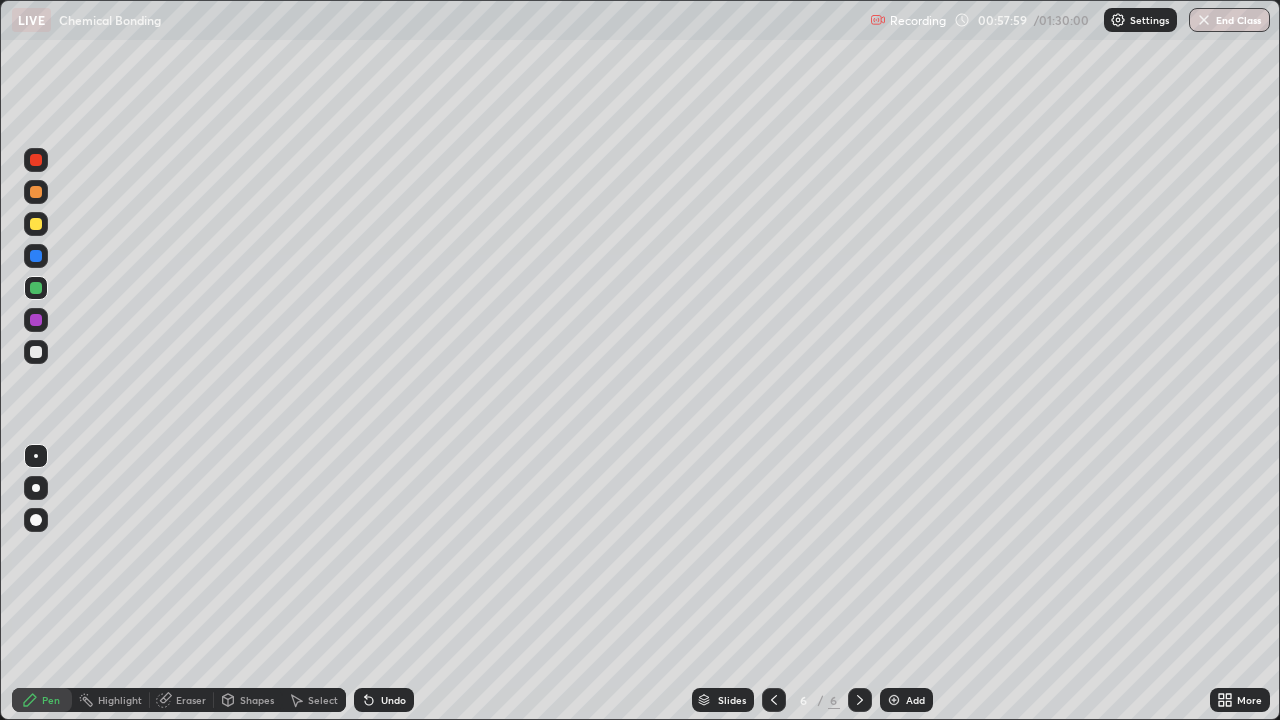 click on "Eraser" at bounding box center [182, 700] 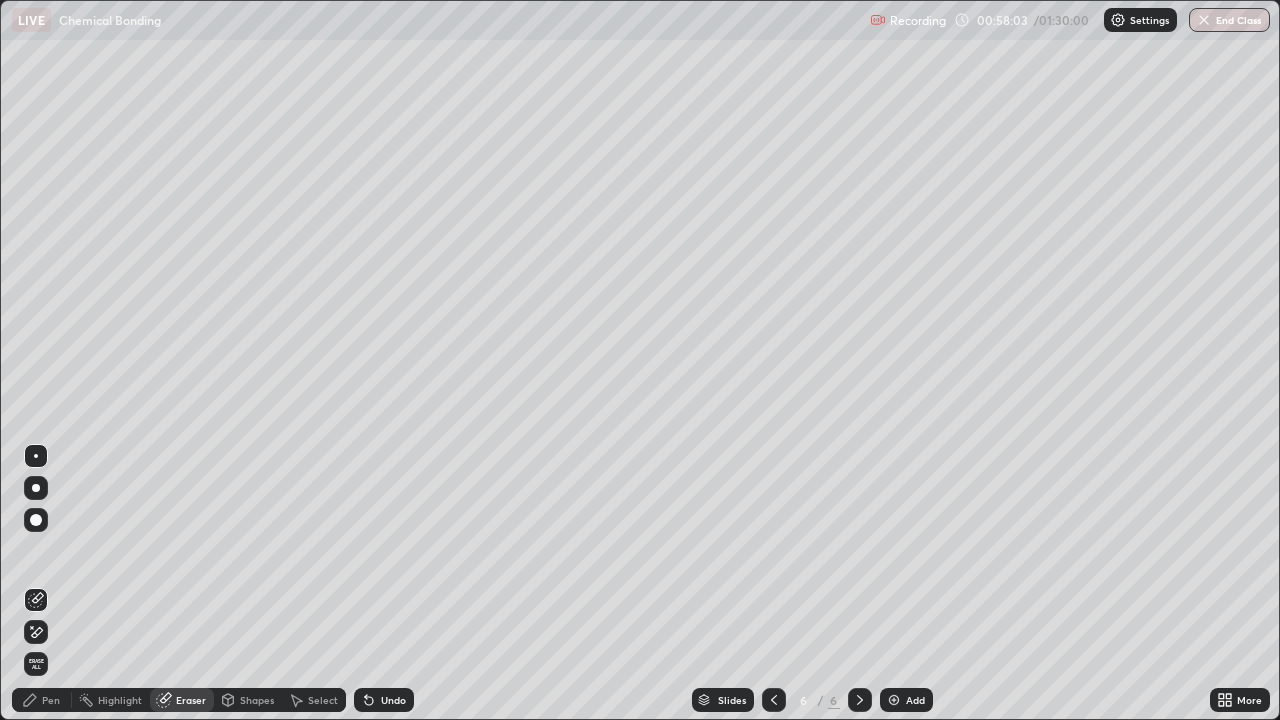 click 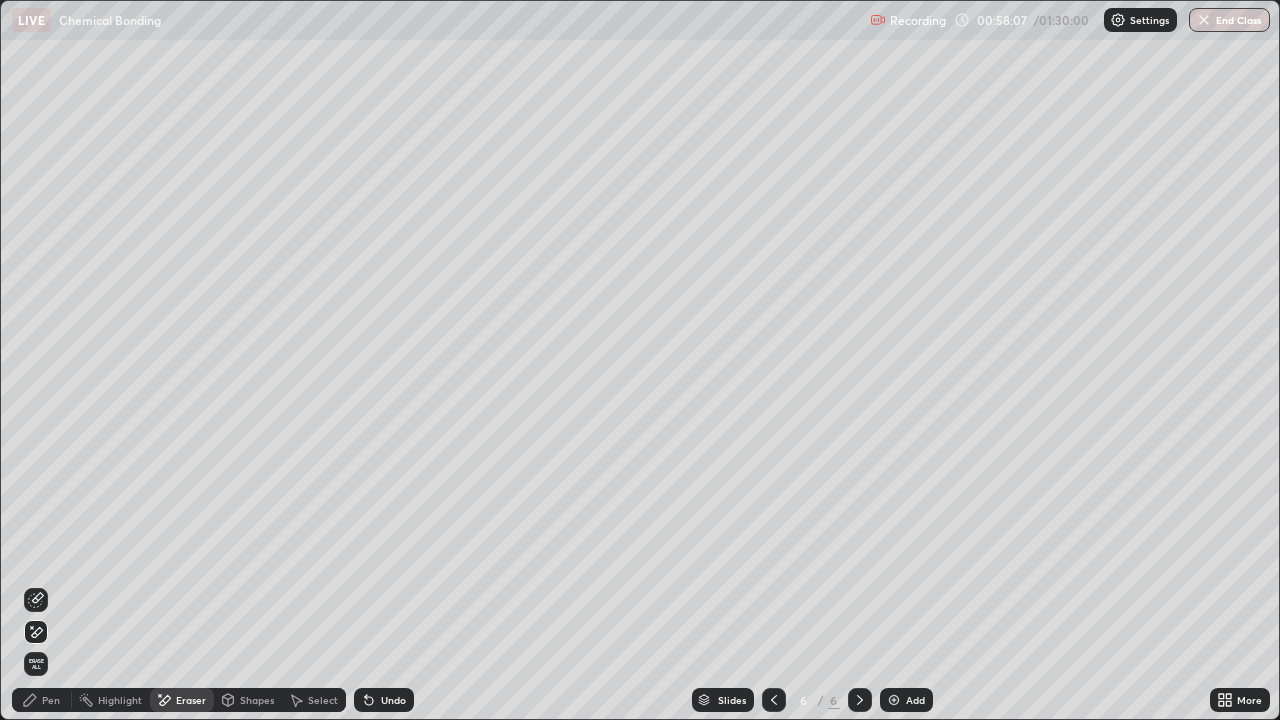 click on "Pen" at bounding box center [51, 700] 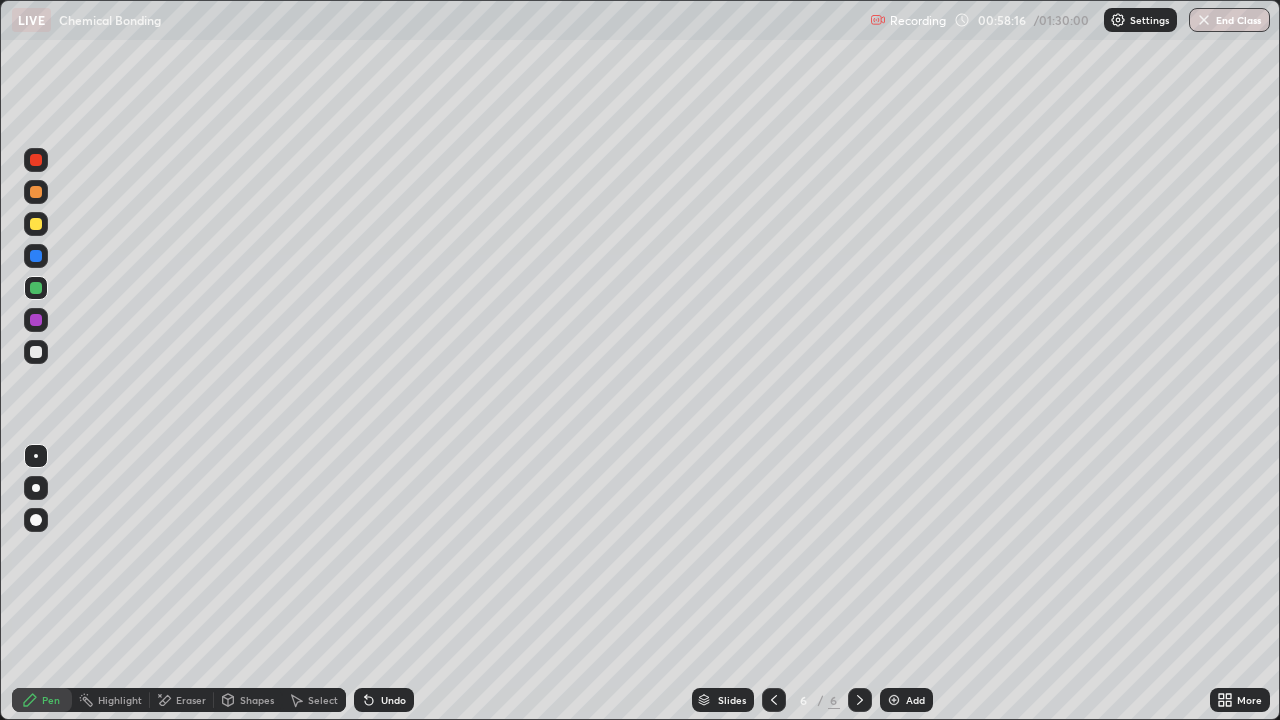 click on "Eraser" at bounding box center [191, 700] 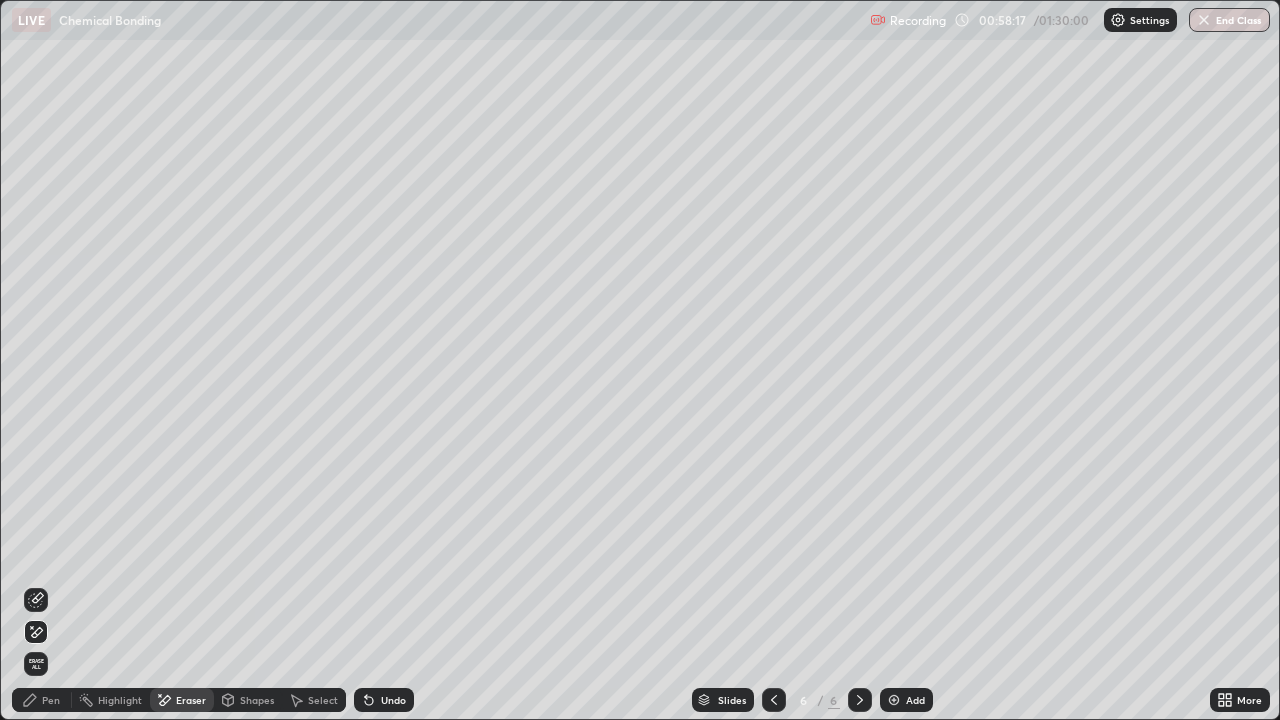 click on "Select" at bounding box center [323, 700] 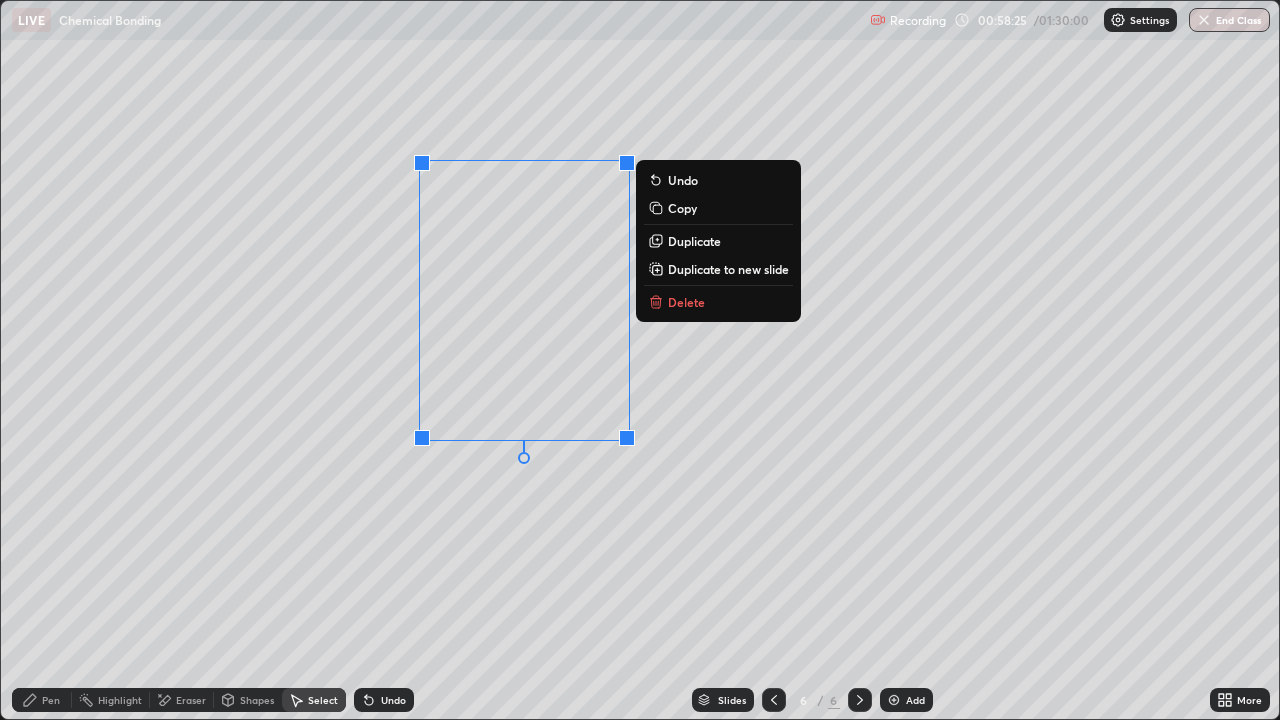 click on "0 ° Undo Copy Duplicate Duplicate to new slide Delete" at bounding box center [640, 360] 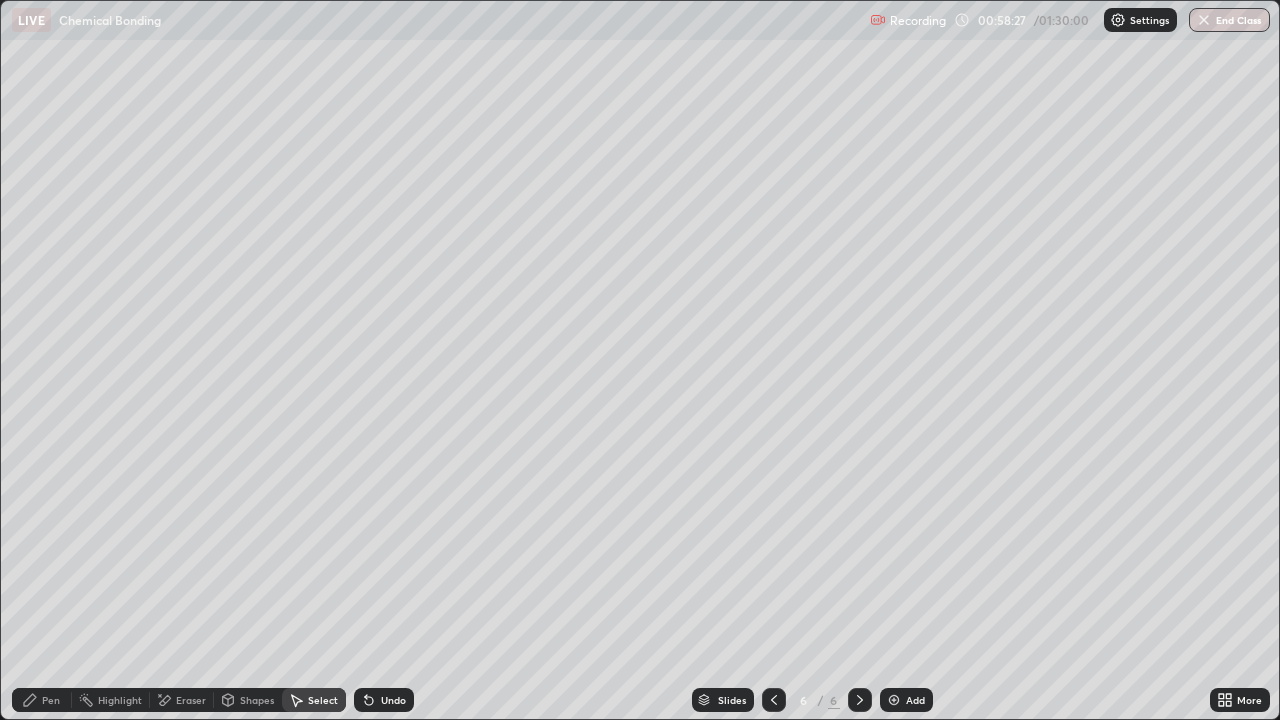 click on "Pen" at bounding box center (51, 700) 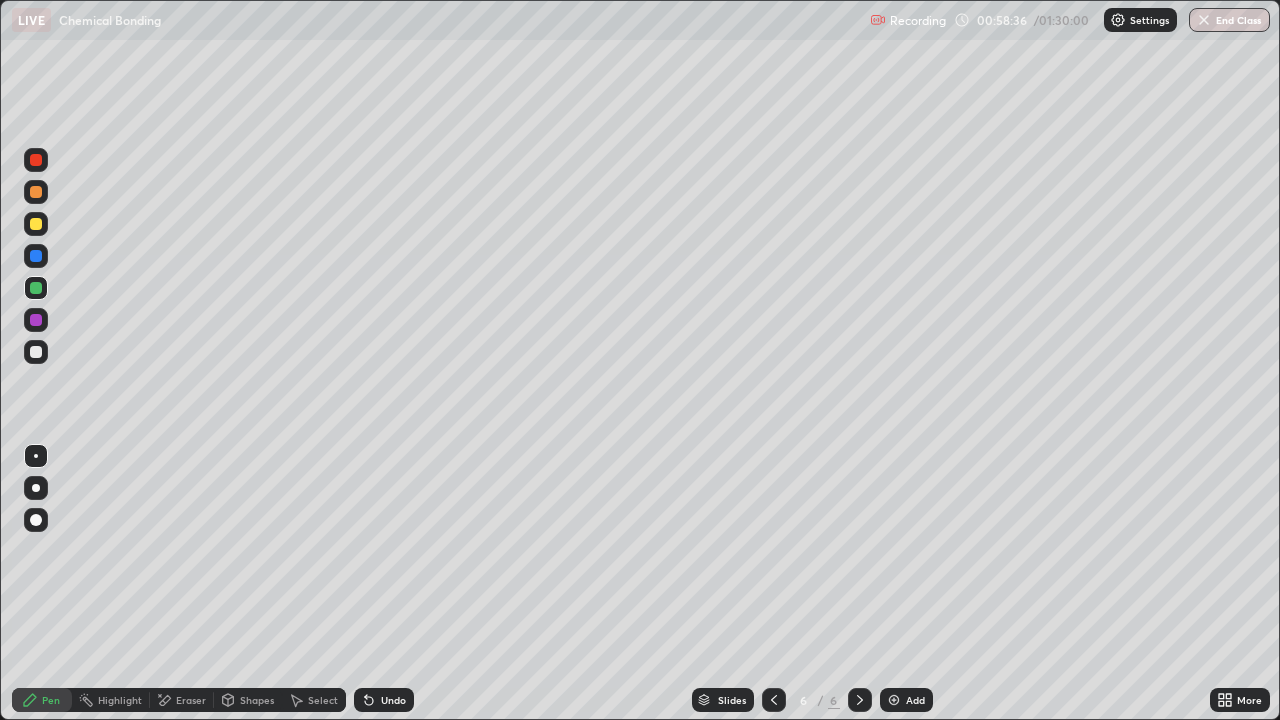 click on "Eraser" at bounding box center [182, 700] 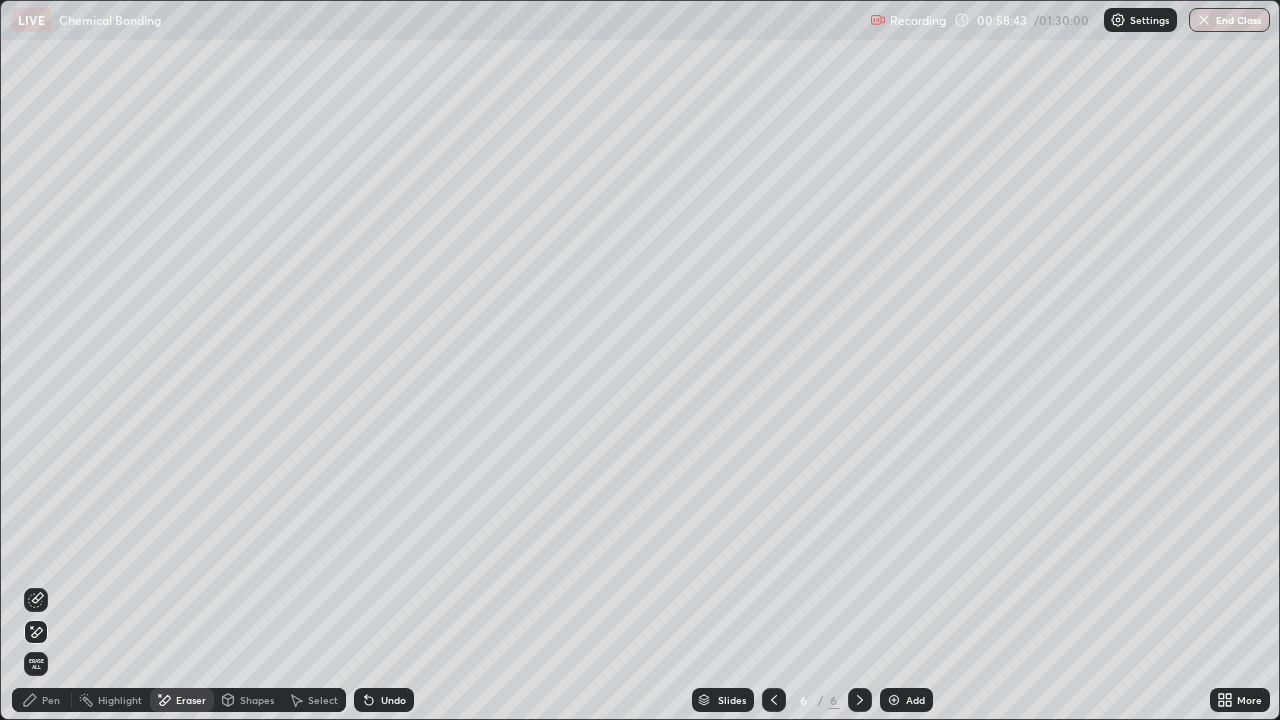 click on "Undo" at bounding box center (393, 700) 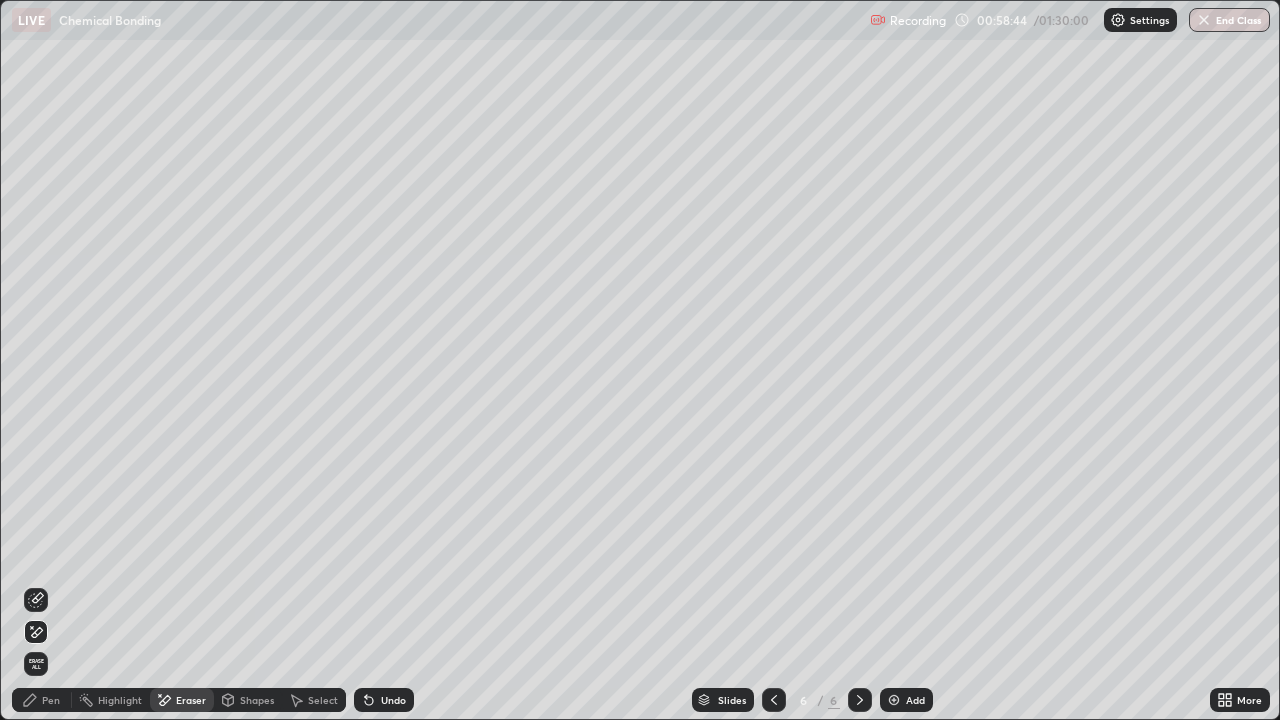 click on "Undo" at bounding box center [393, 700] 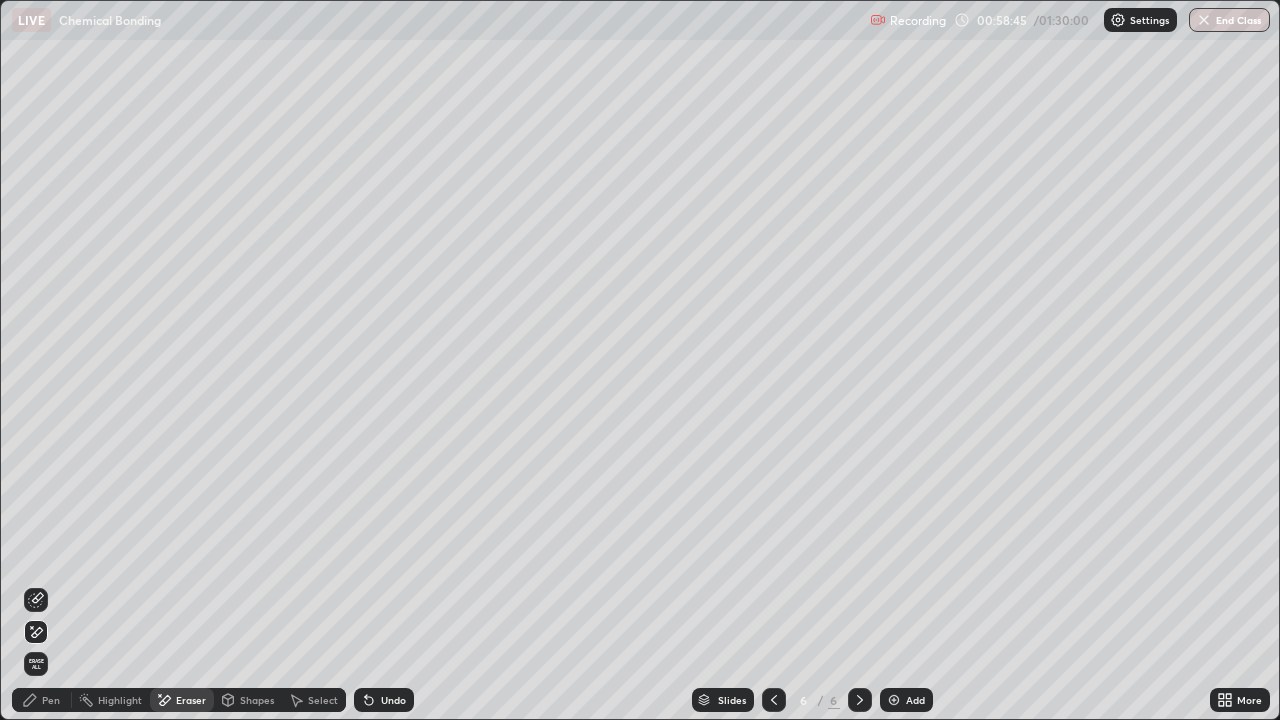 click on "Undo" at bounding box center [384, 700] 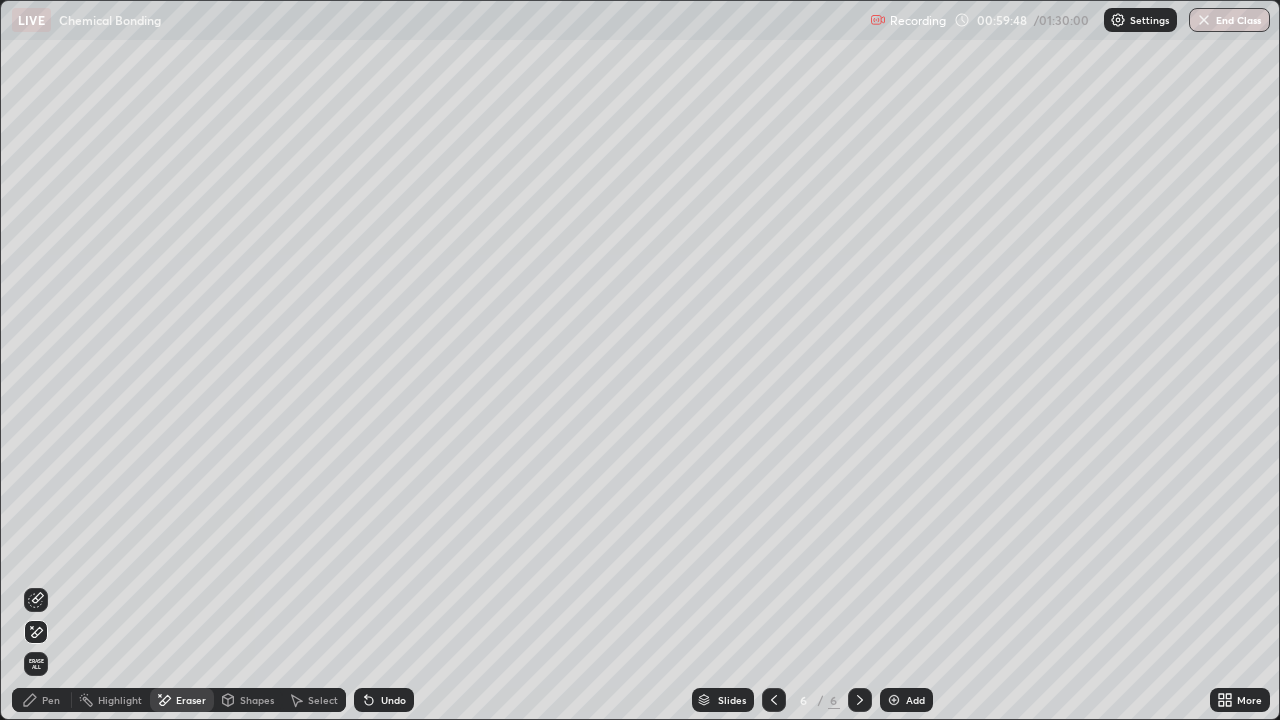 click on "Pen" at bounding box center [51, 700] 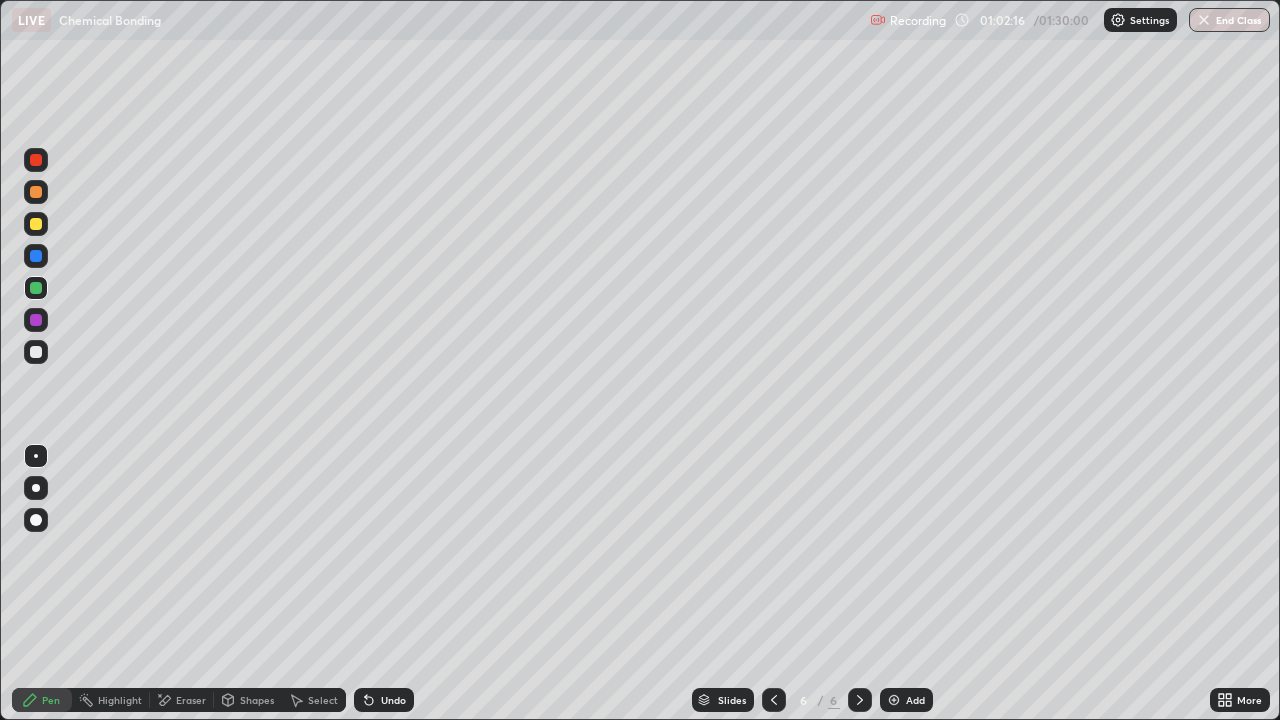 click on "Eraser" at bounding box center [191, 700] 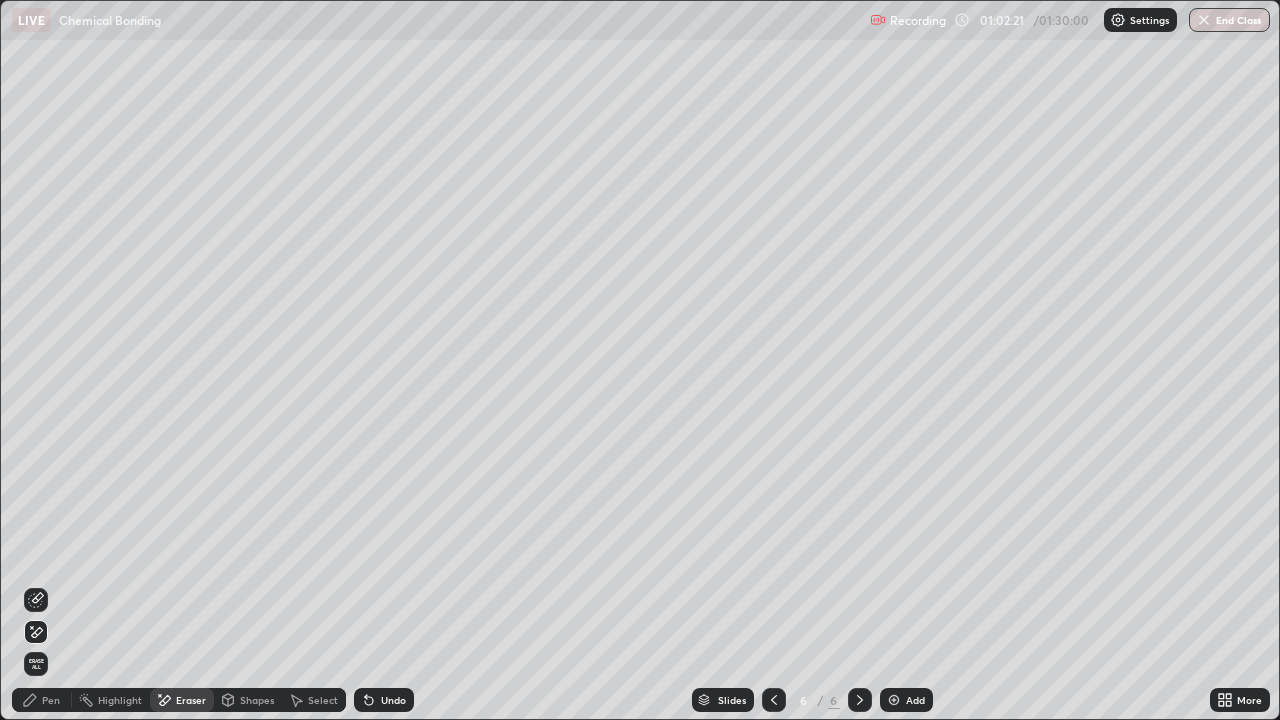 click on "Undo" at bounding box center (393, 700) 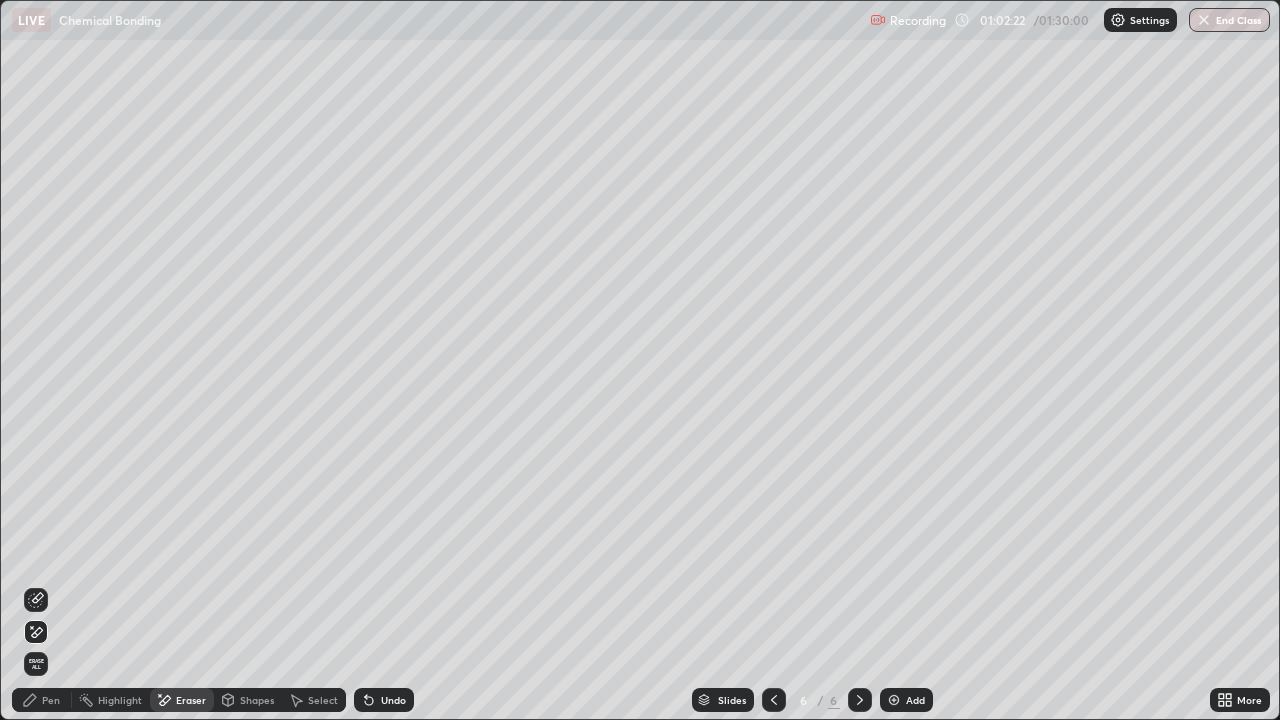 click on "Undo" at bounding box center [393, 700] 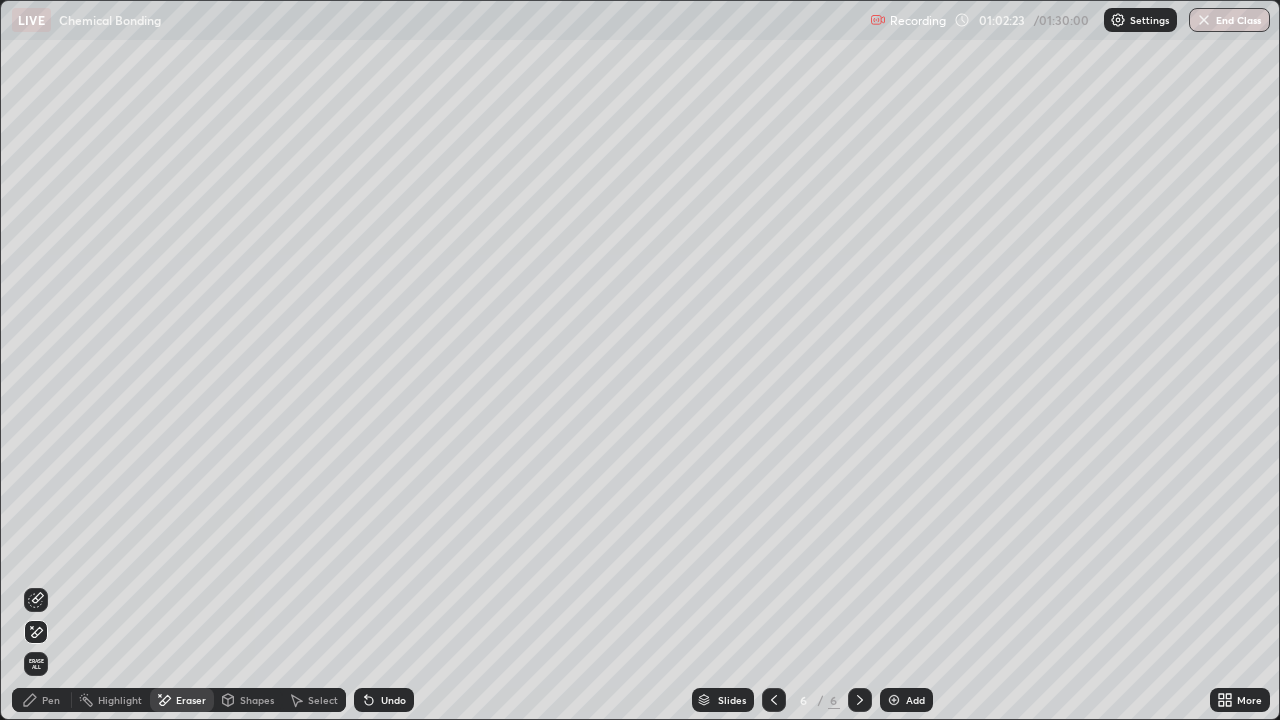 click on "Erase all" at bounding box center (36, 664) 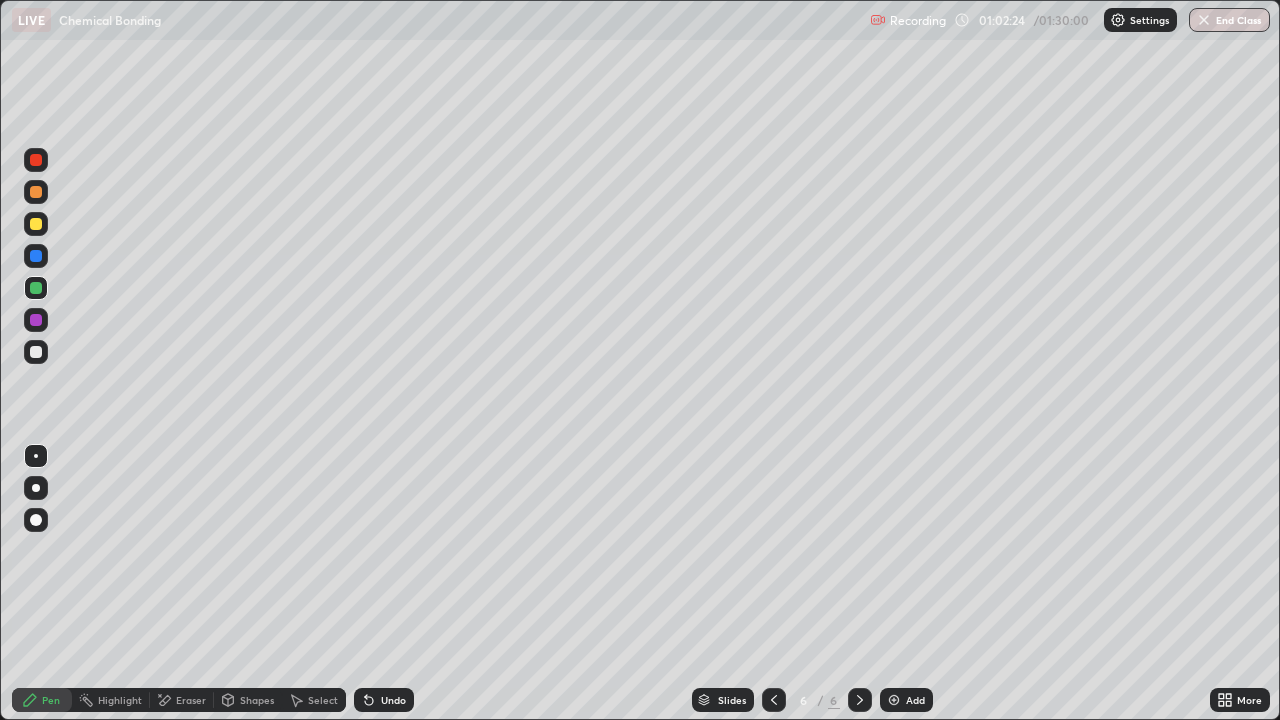 click on "Pen" at bounding box center (51, 700) 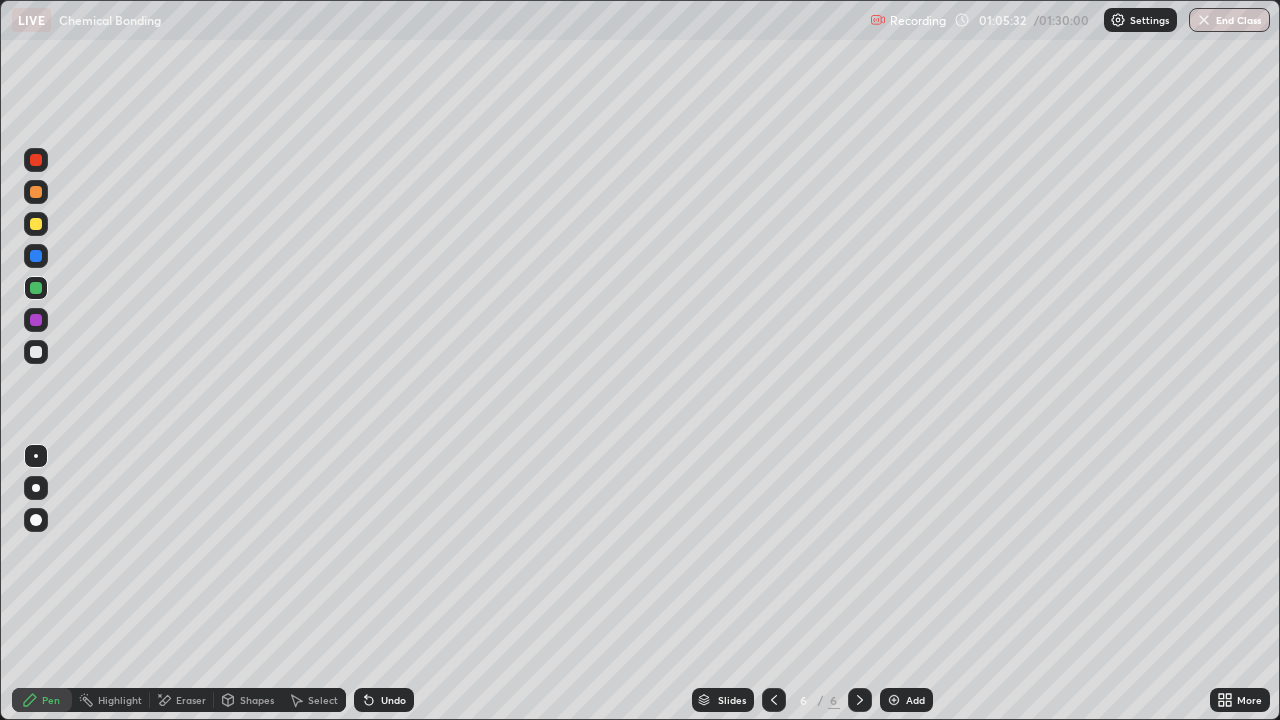 click on "Eraser" at bounding box center [191, 700] 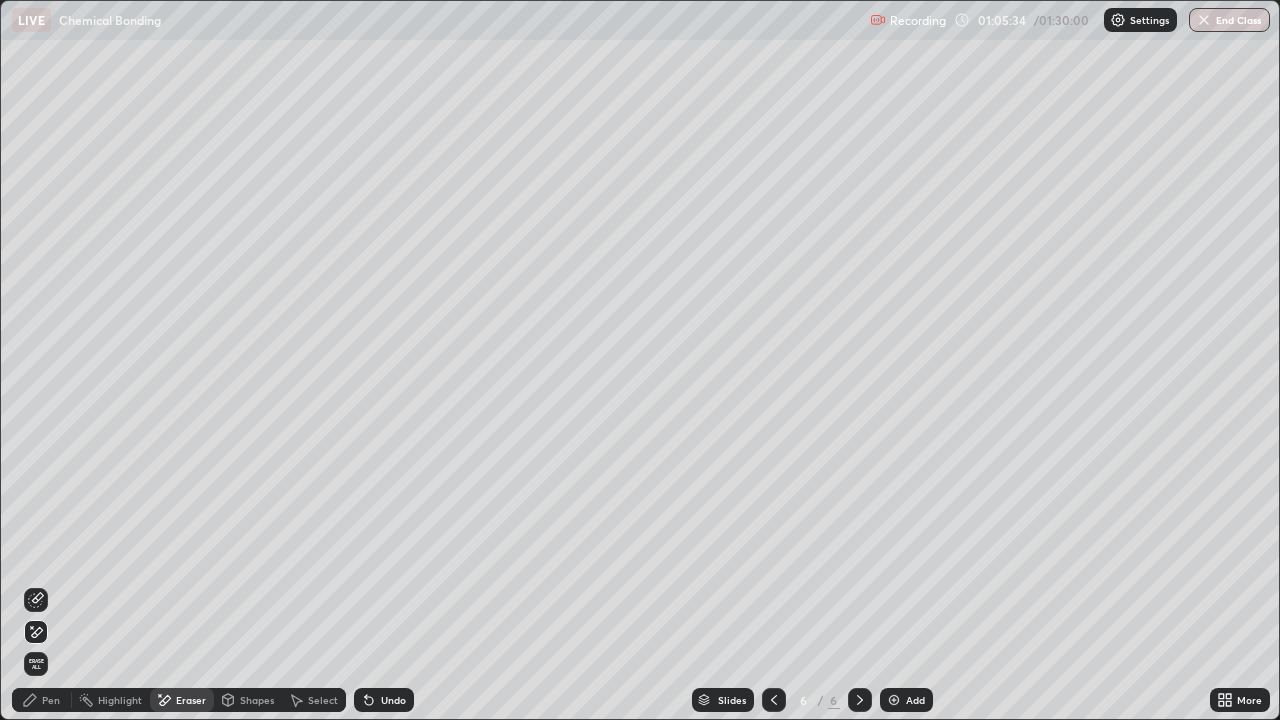 click on "Pen" at bounding box center (51, 700) 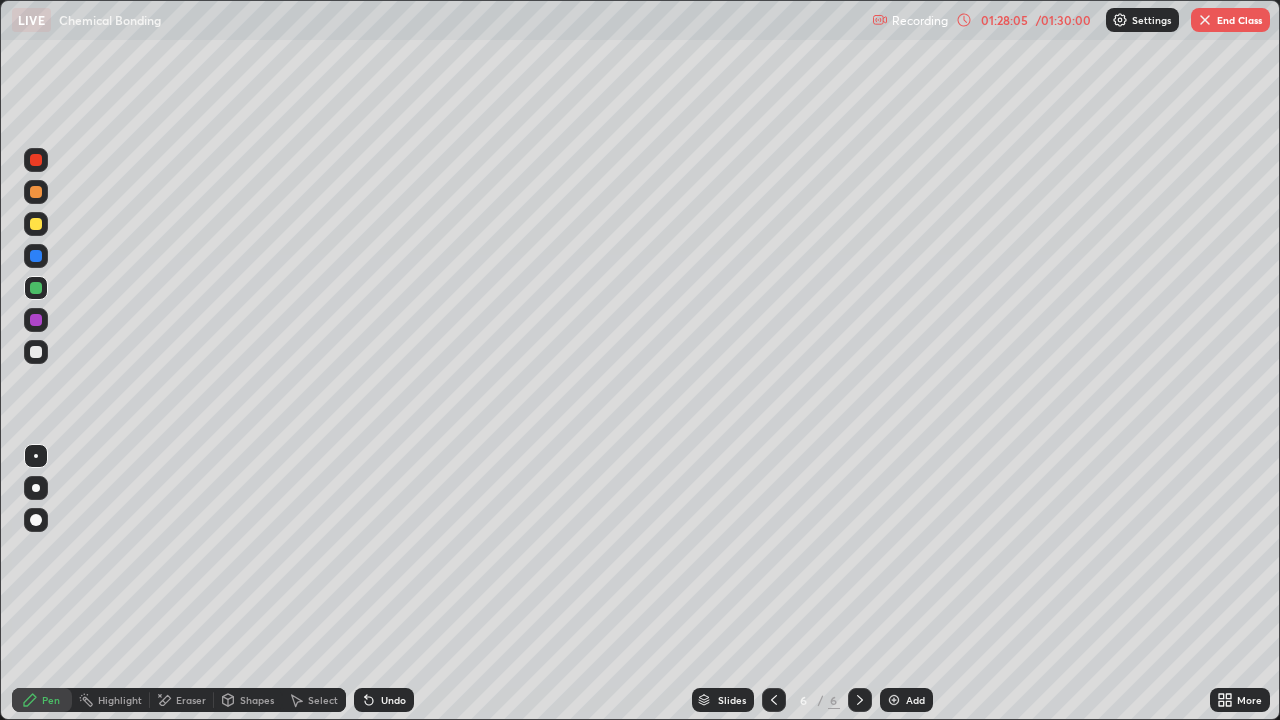 click on "End Class" at bounding box center (1230, 20) 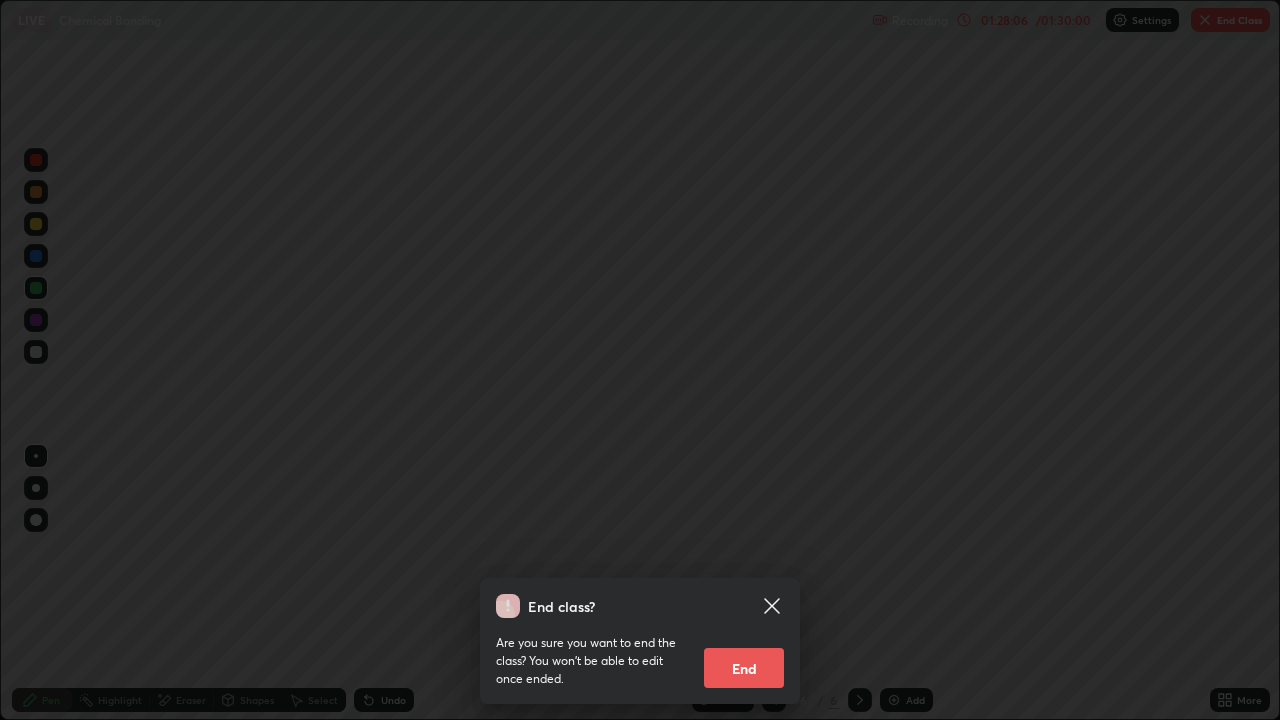 click on "End" at bounding box center [744, 668] 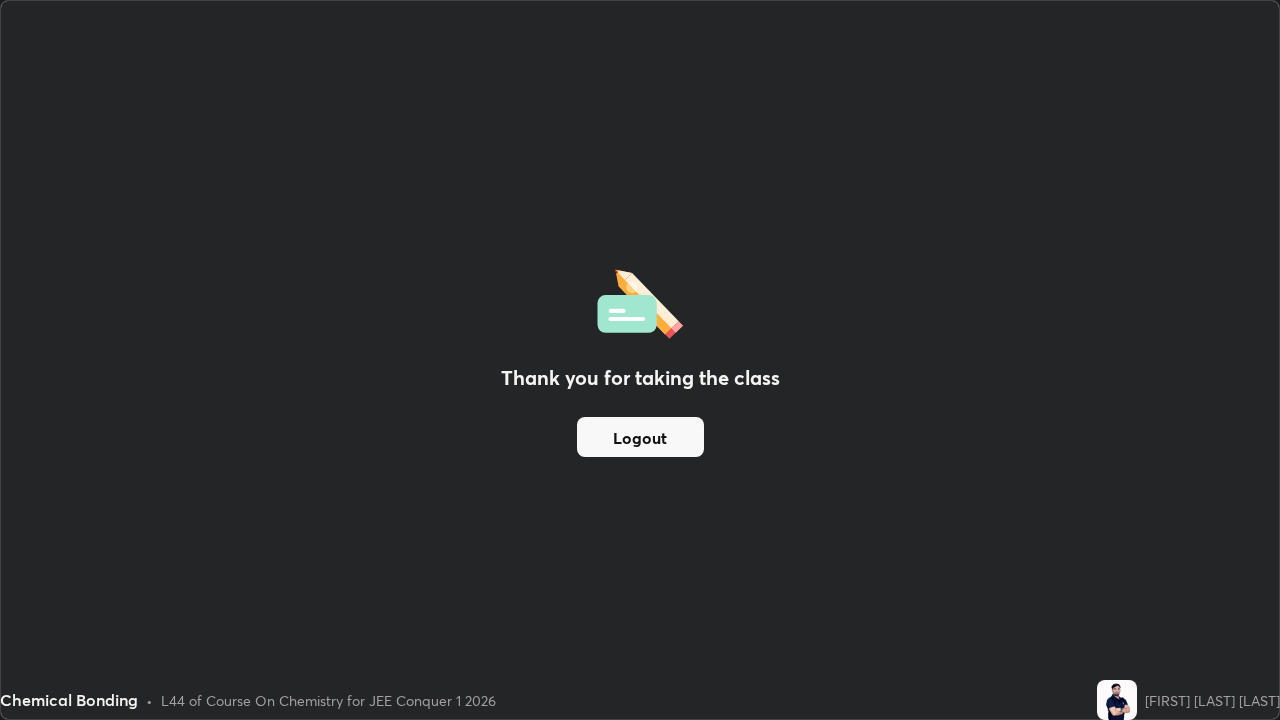 click on "Logout" at bounding box center (640, 437) 